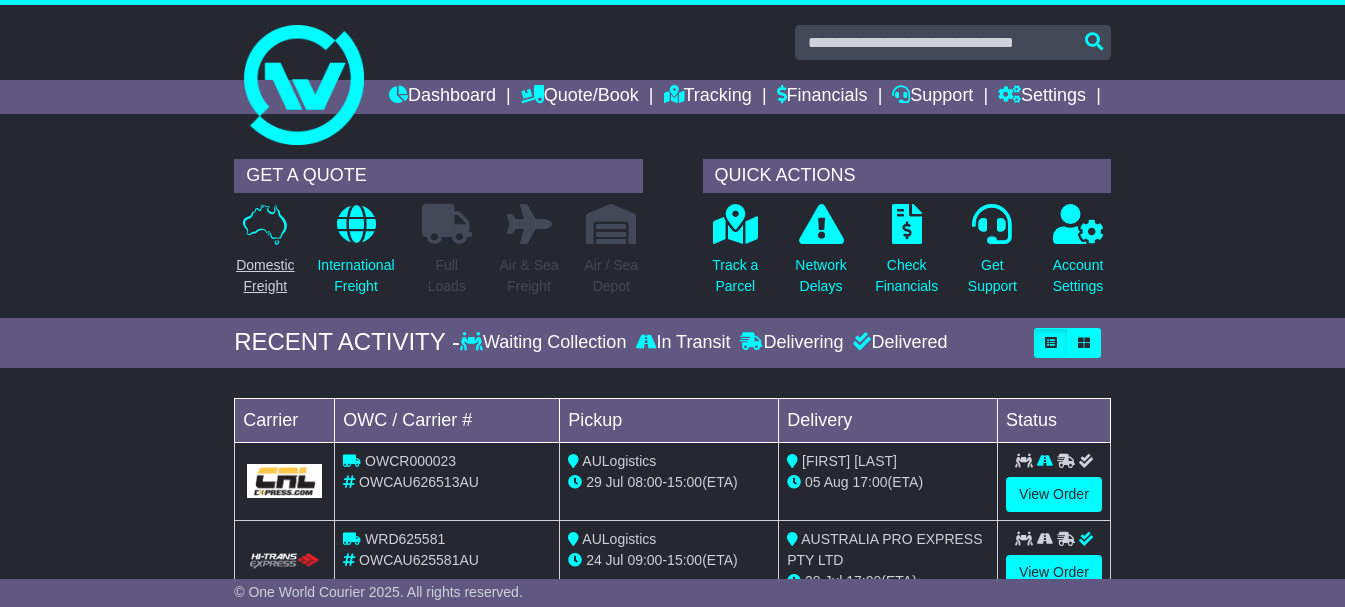 scroll, scrollTop: 0, scrollLeft: 0, axis: both 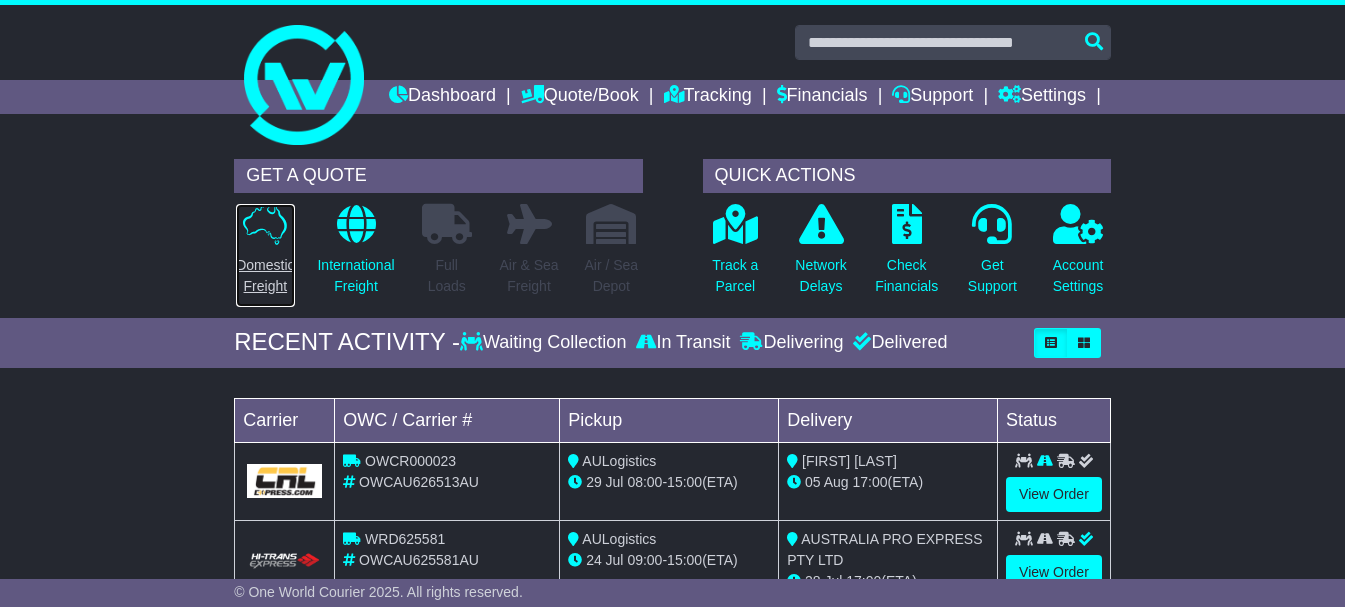 click on "Domestic Freight" at bounding box center [265, 255] 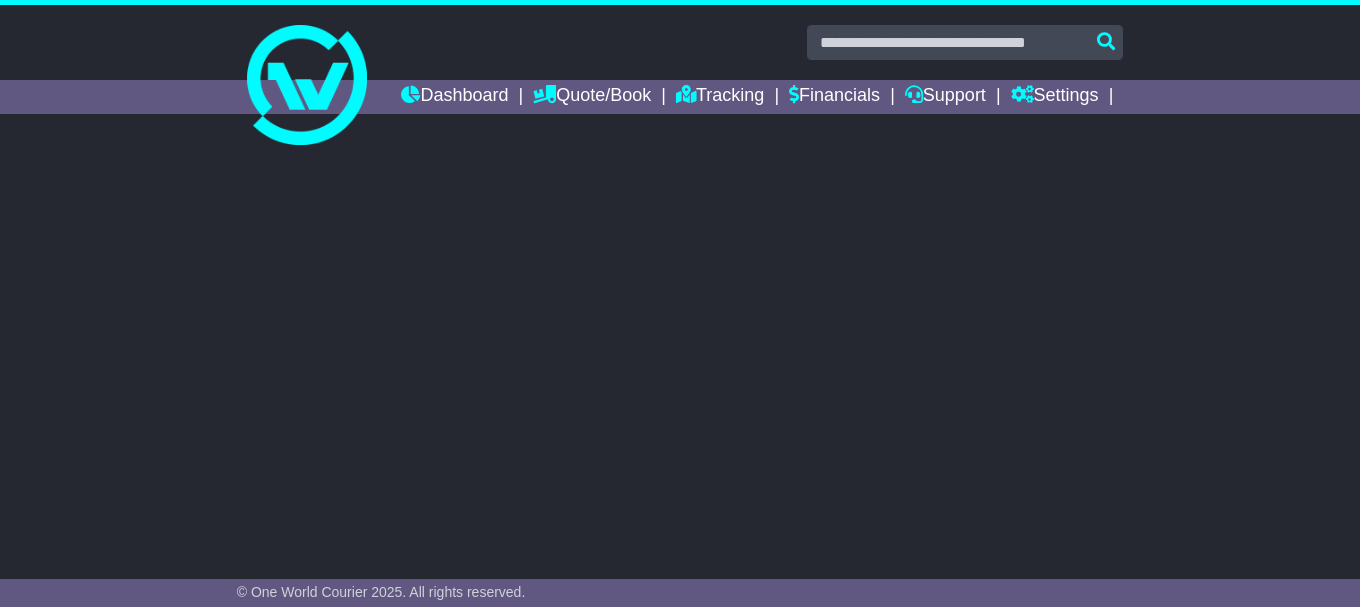 scroll, scrollTop: 0, scrollLeft: 0, axis: both 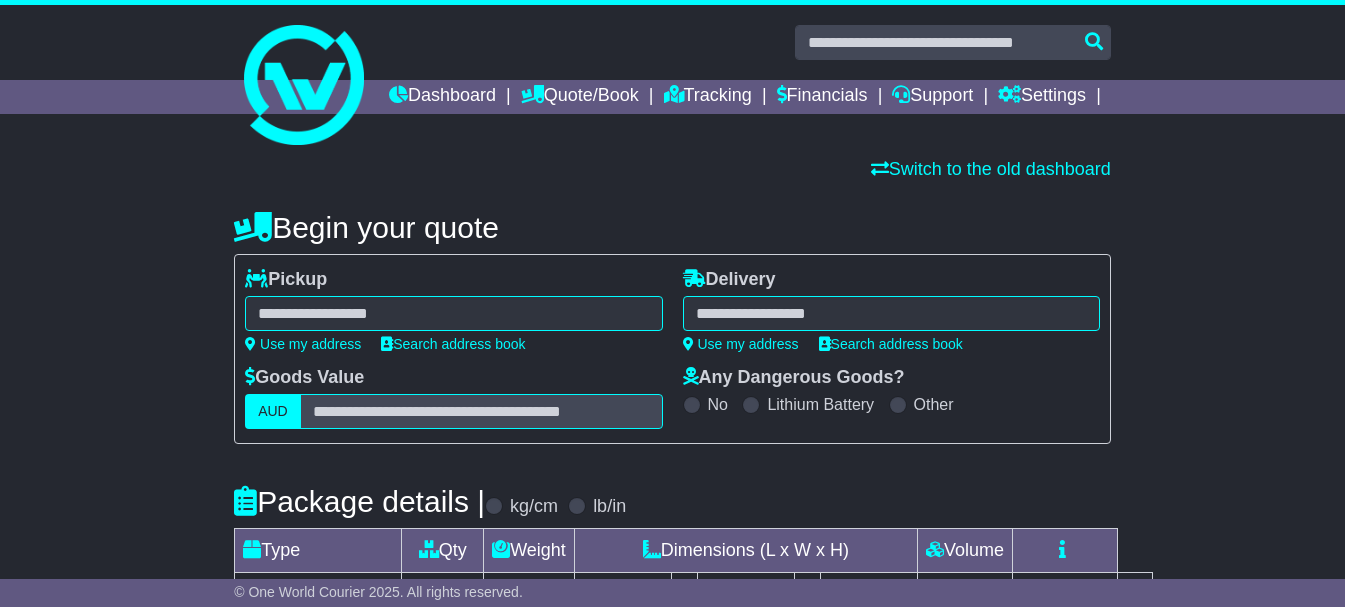click at bounding box center (453, 313) 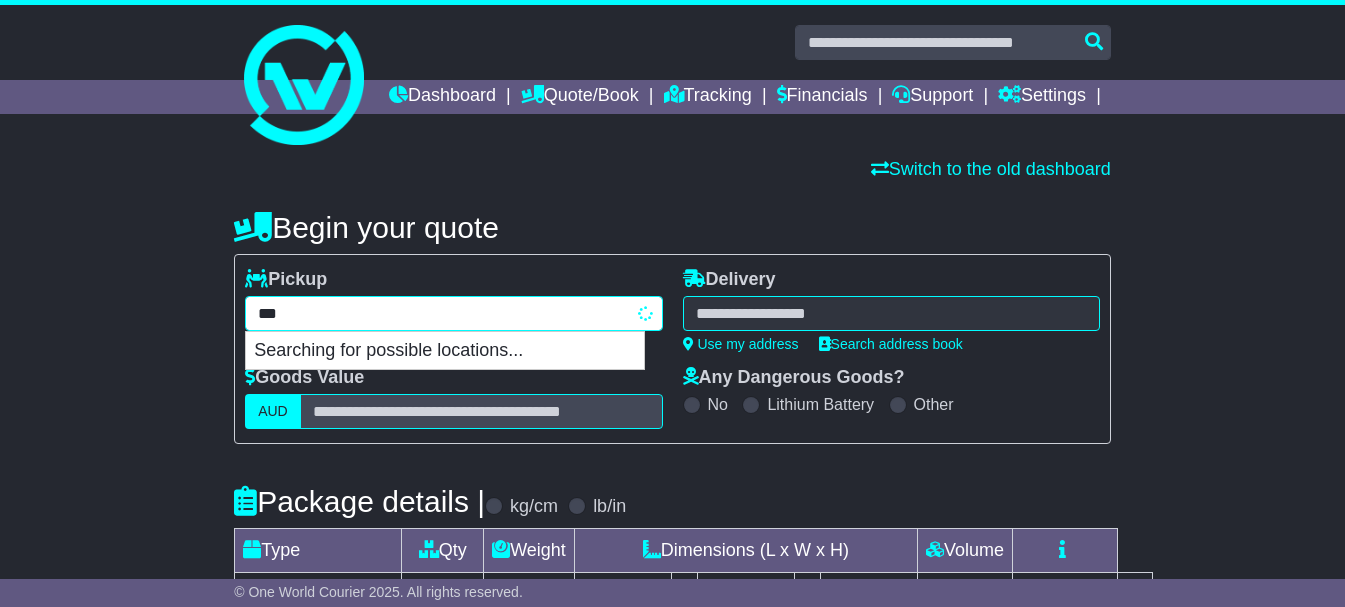 type on "****" 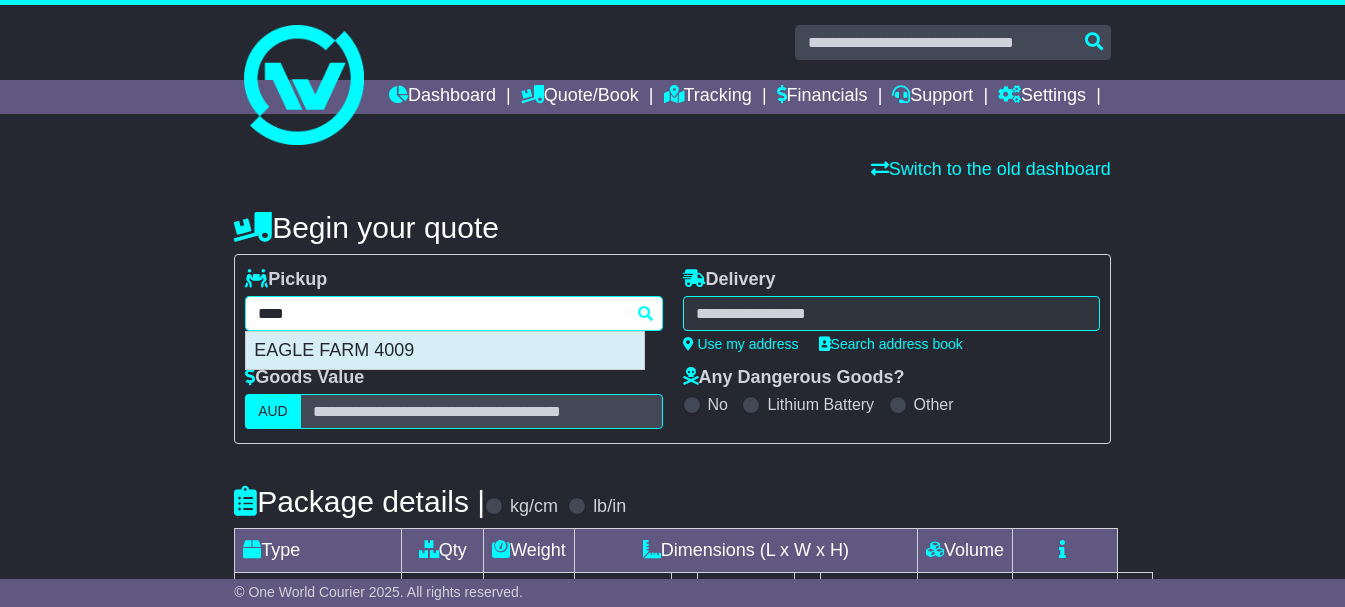click on "EAGLE FARM 4009" at bounding box center (445, 351) 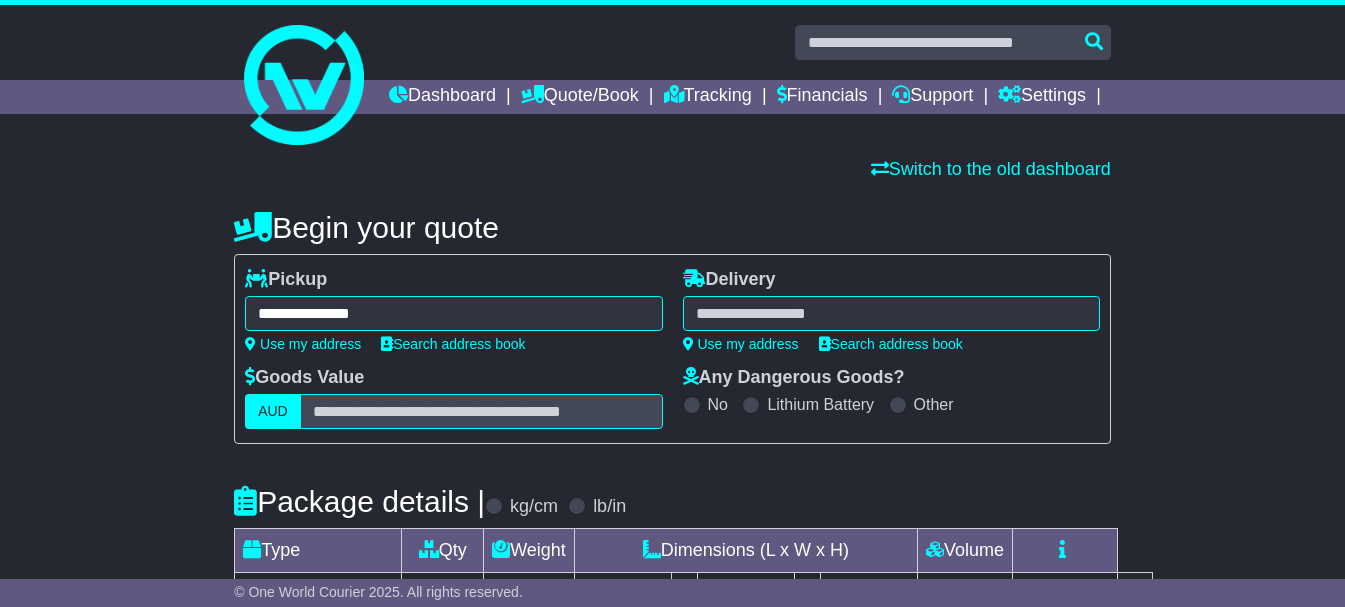 type on "**********" 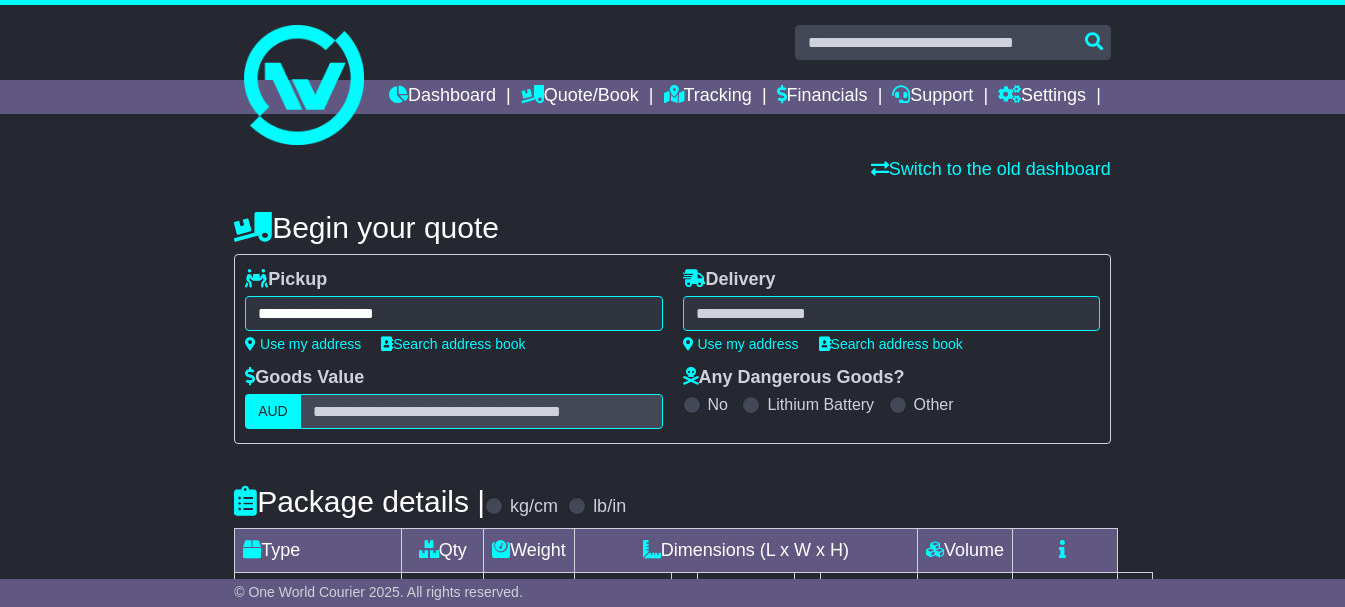 click on "**********" at bounding box center [891, 310] 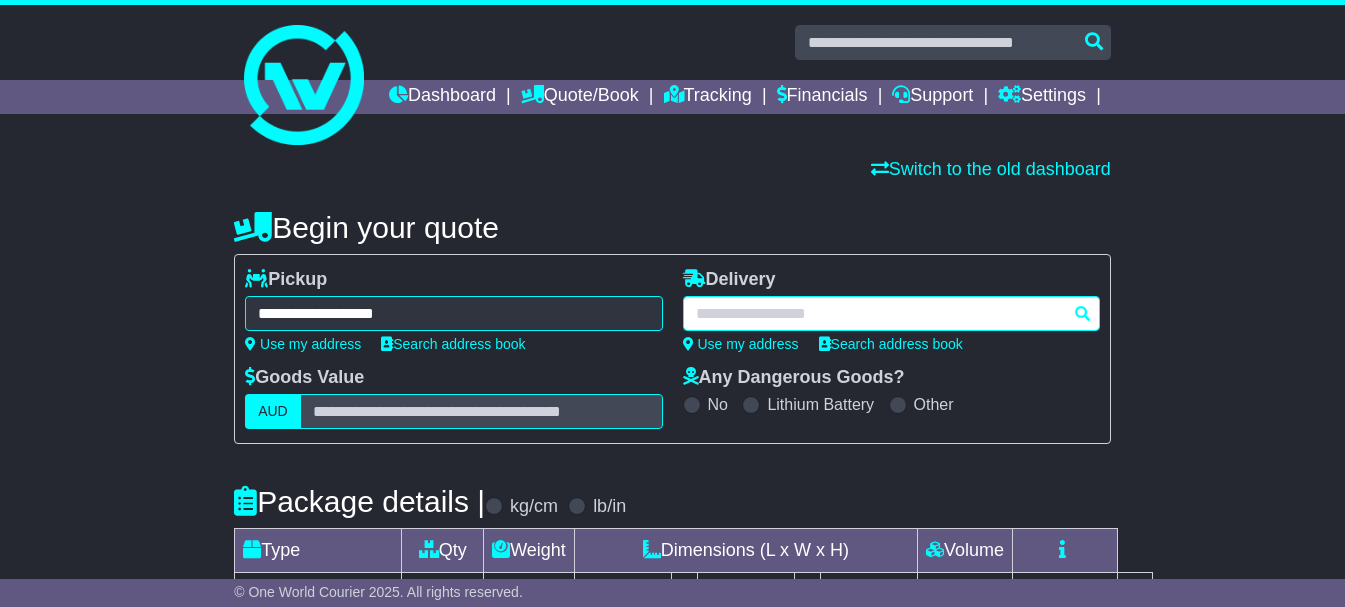 click at bounding box center (891, 313) 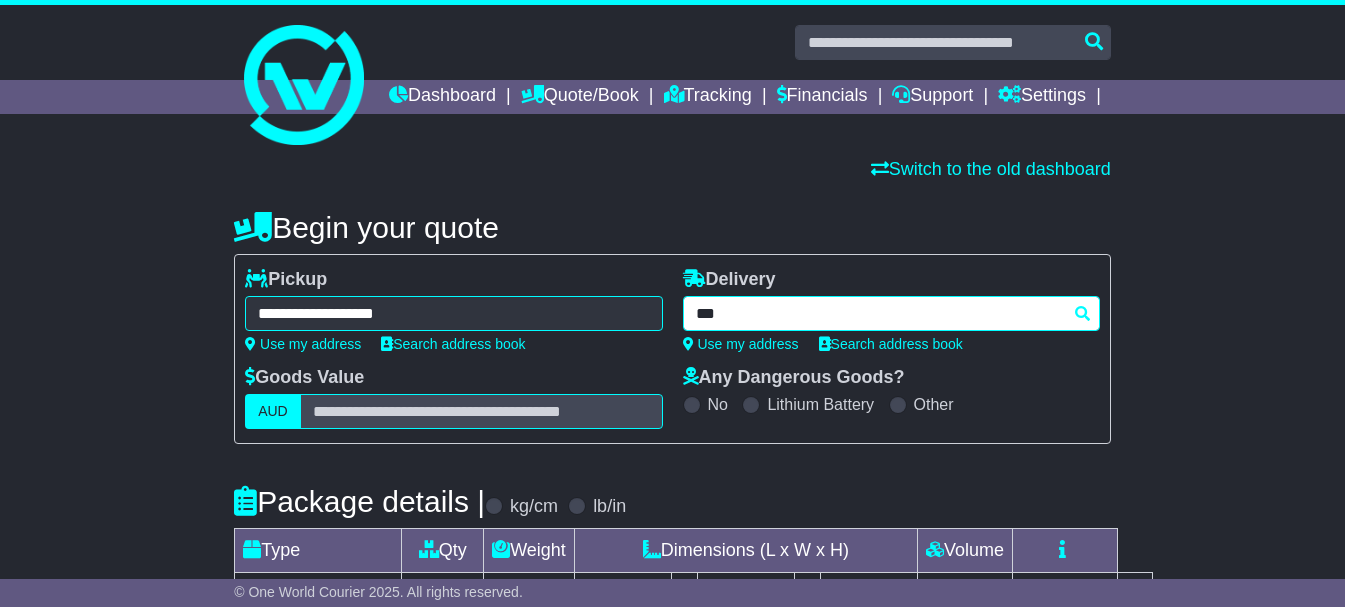 type on "****" 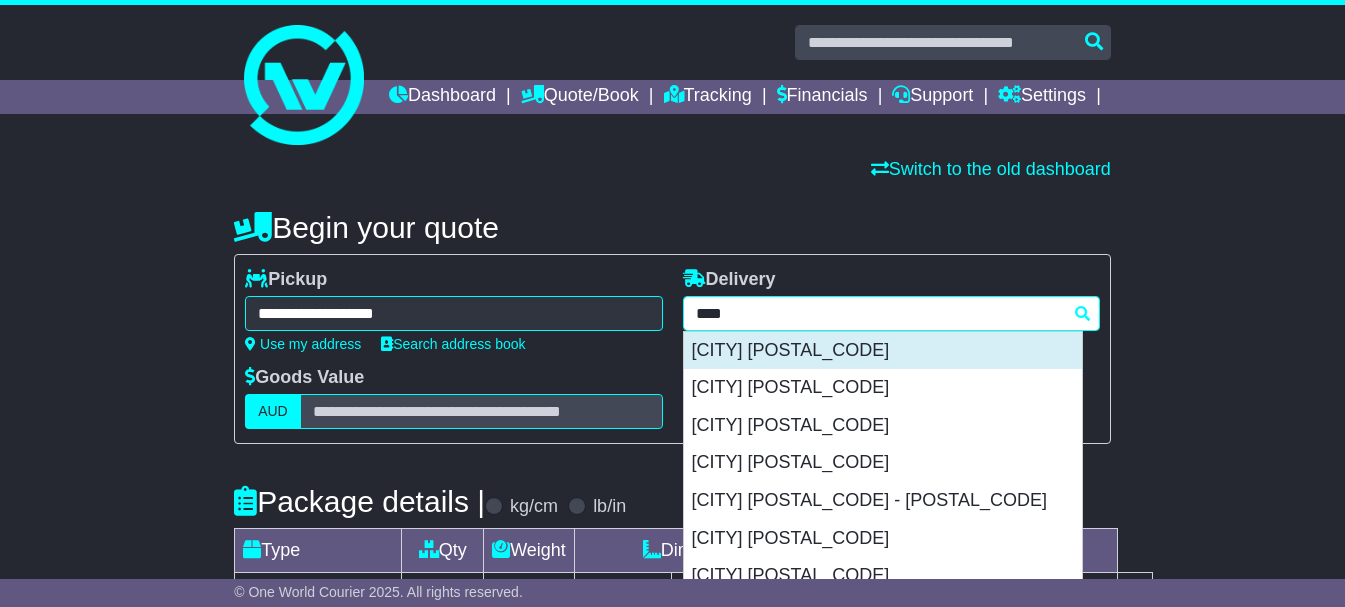 click on "[CITY] [POSTAL_CODE]" at bounding box center (883, 351) 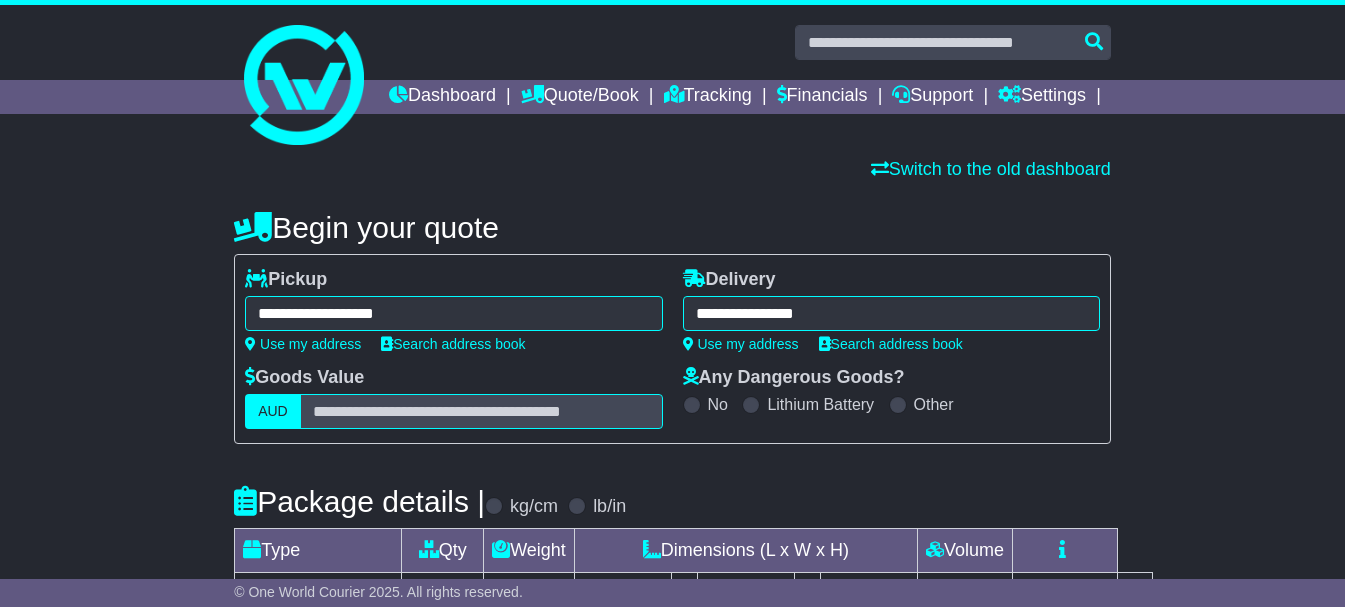 type on "**********" 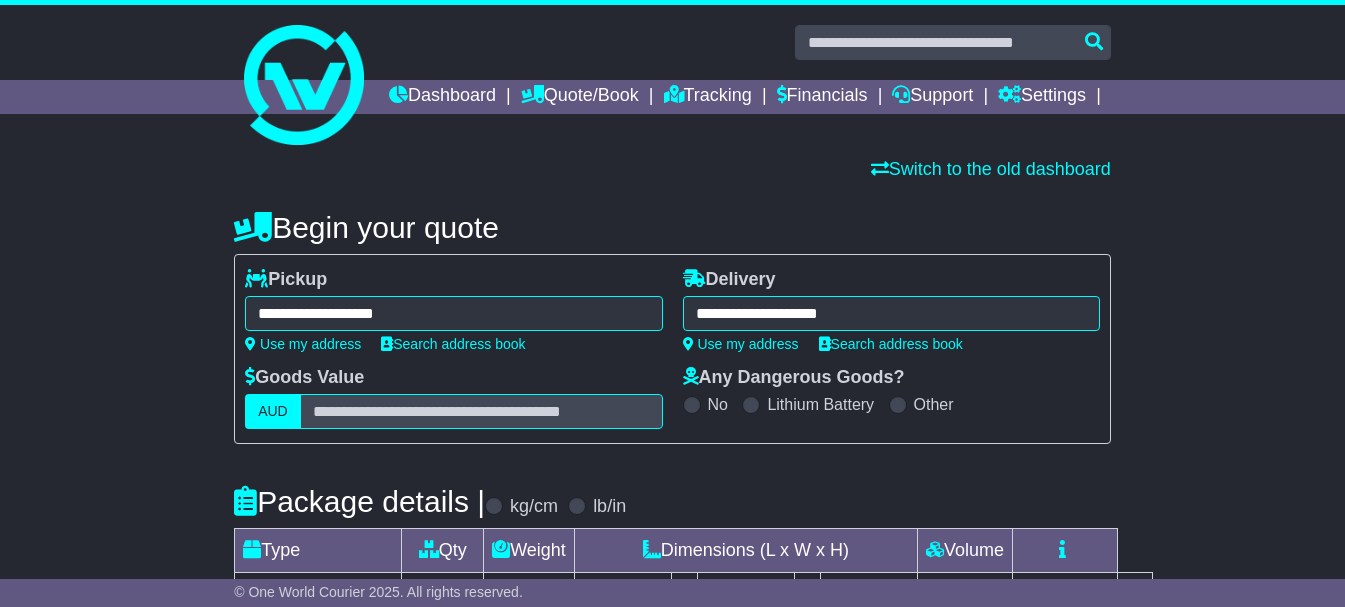 scroll, scrollTop: 200, scrollLeft: 0, axis: vertical 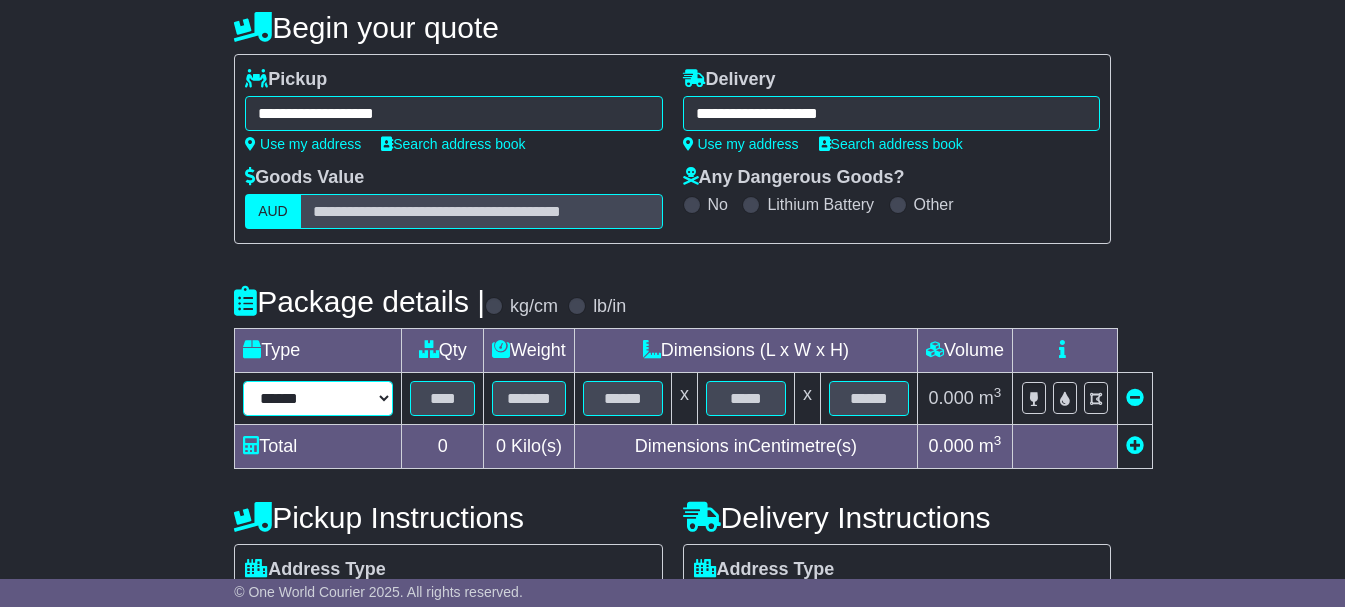 click on "****** ****** *** ******** ***** **** **** ****** *** *******" at bounding box center (318, 398) 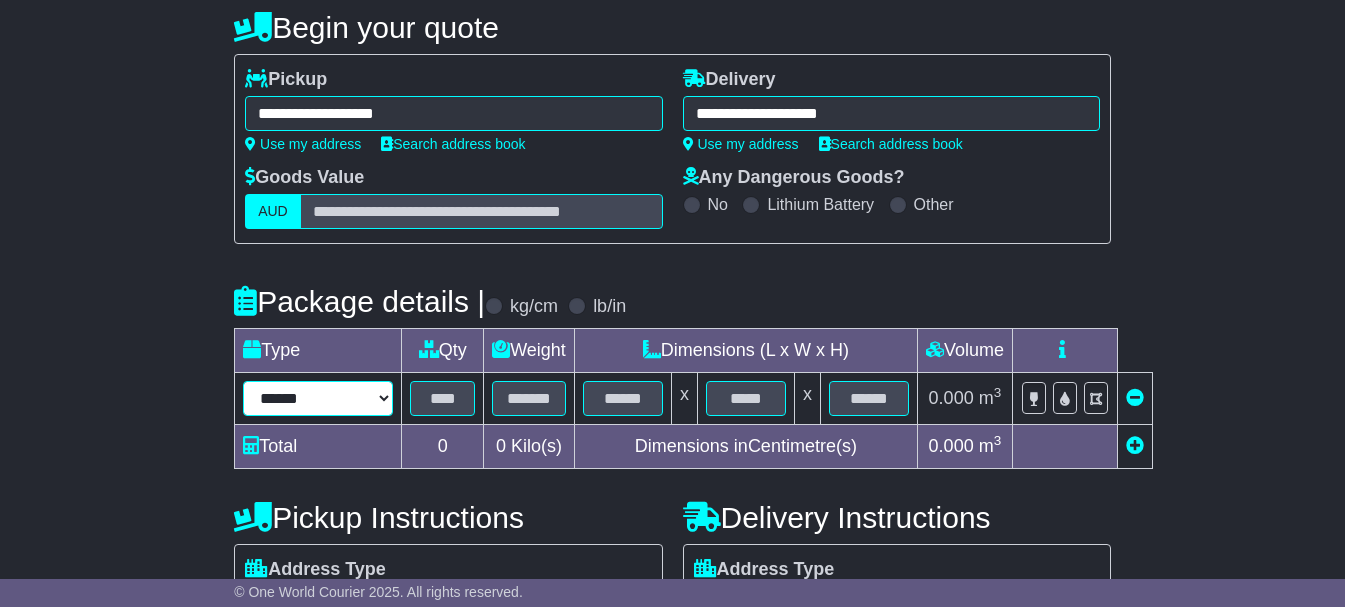 select on "*****" 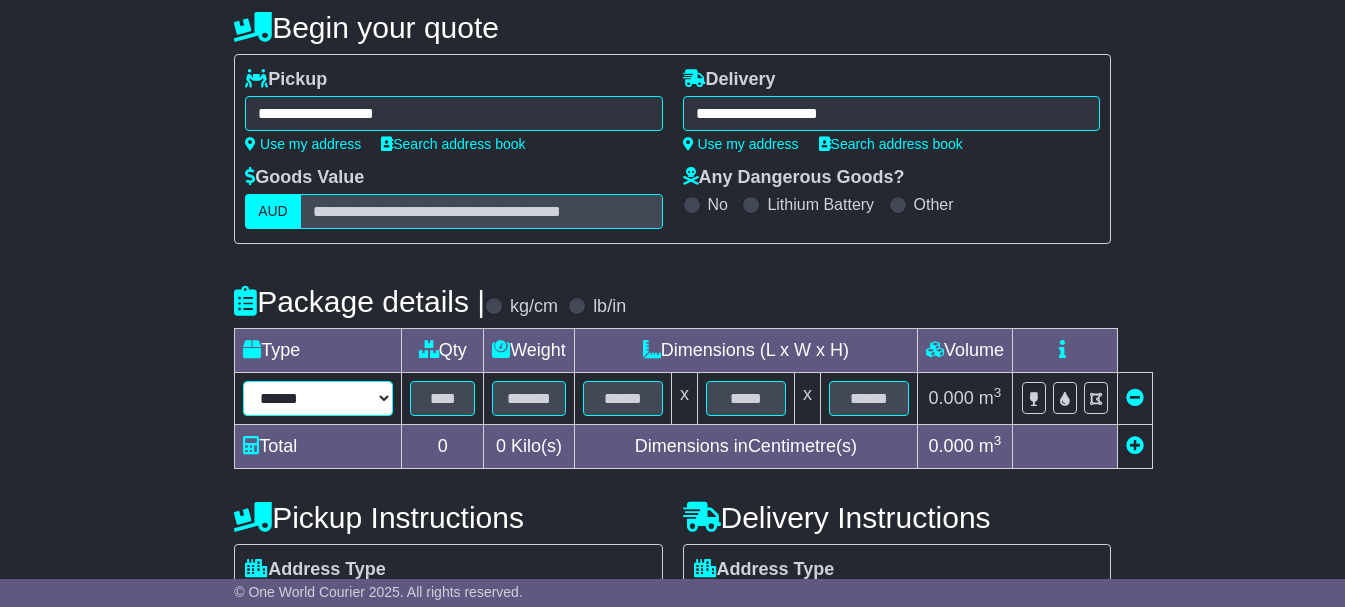 click on "****** ****** *** ******** ***** **** **** ****** *** *******" at bounding box center (318, 398) 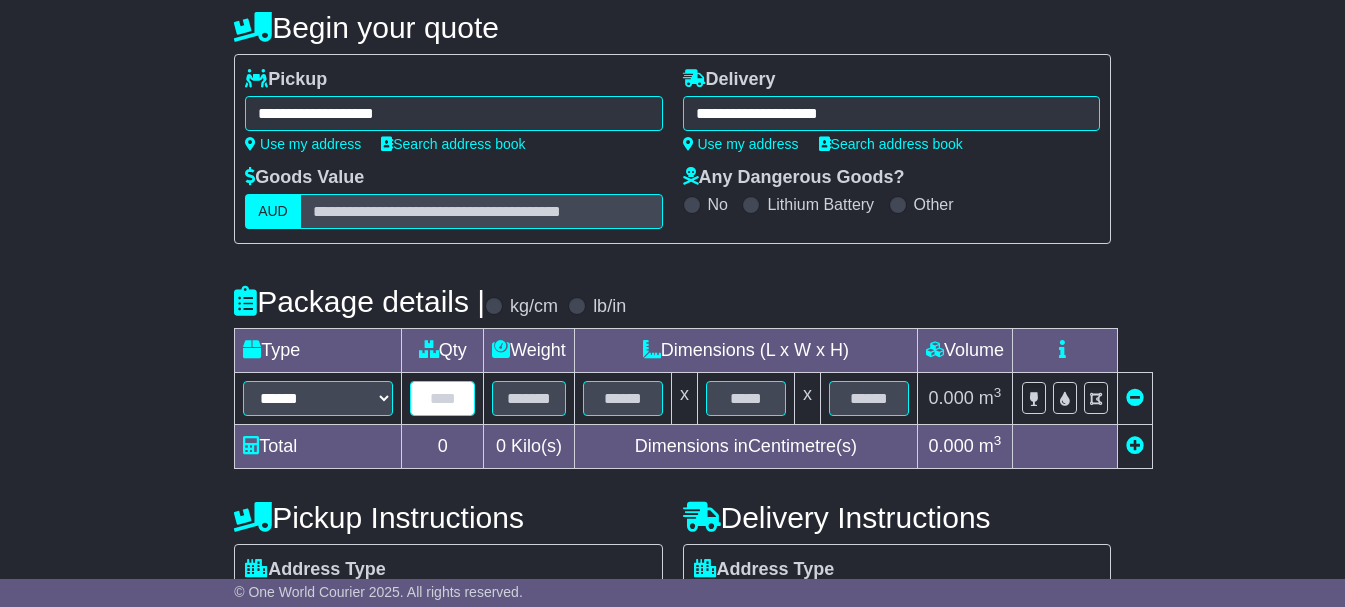 click at bounding box center [442, 398] 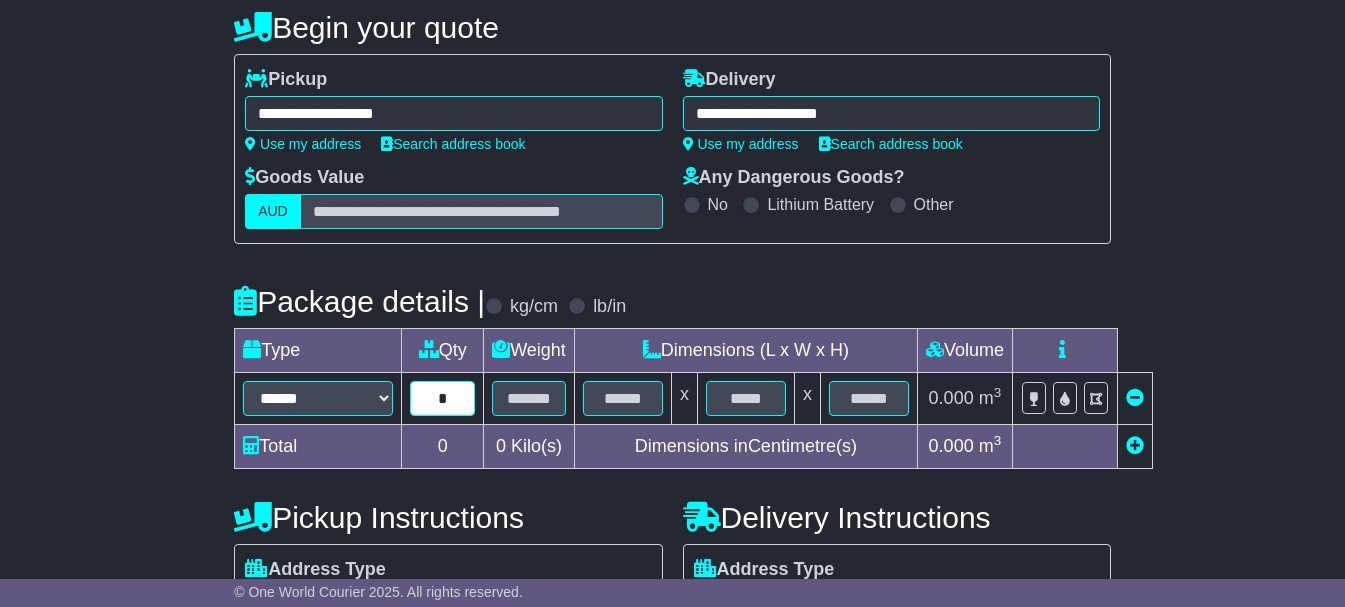 type on "*" 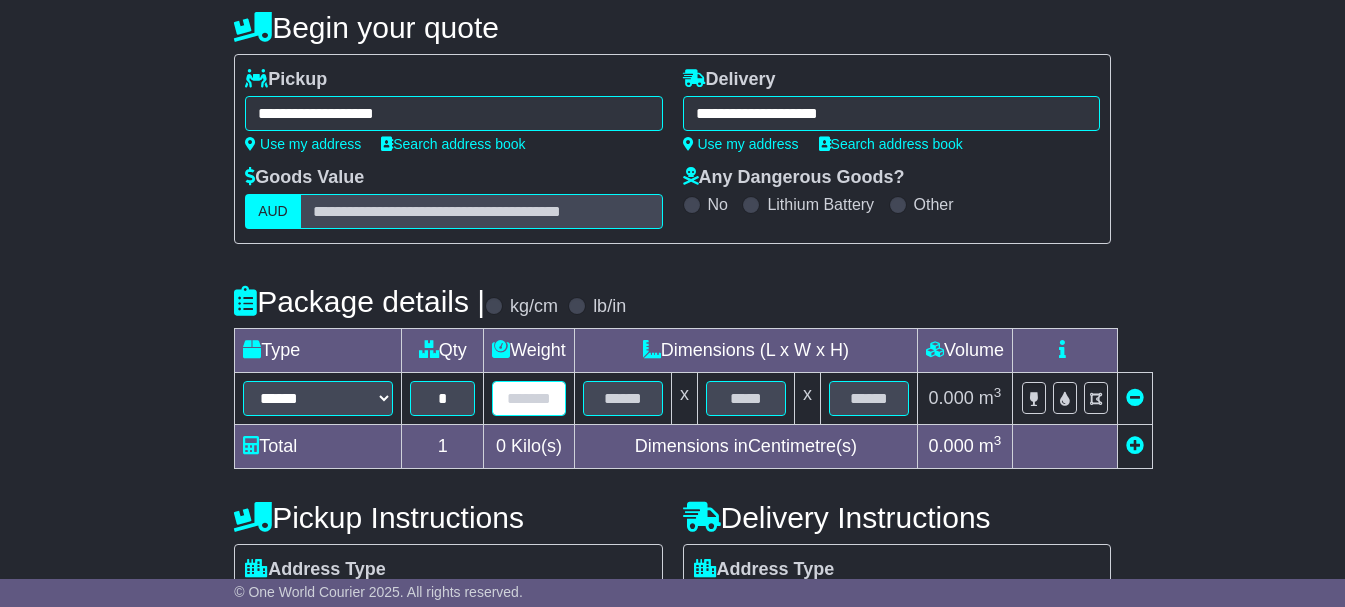 click at bounding box center [529, 398] 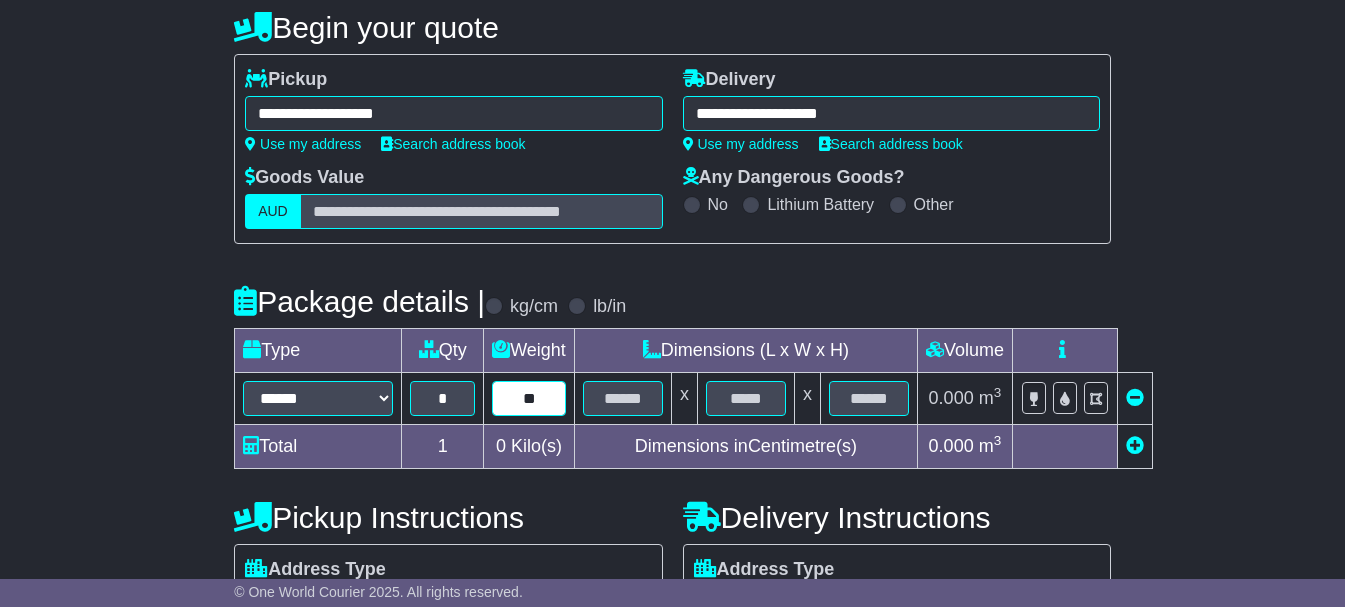 type on "**" 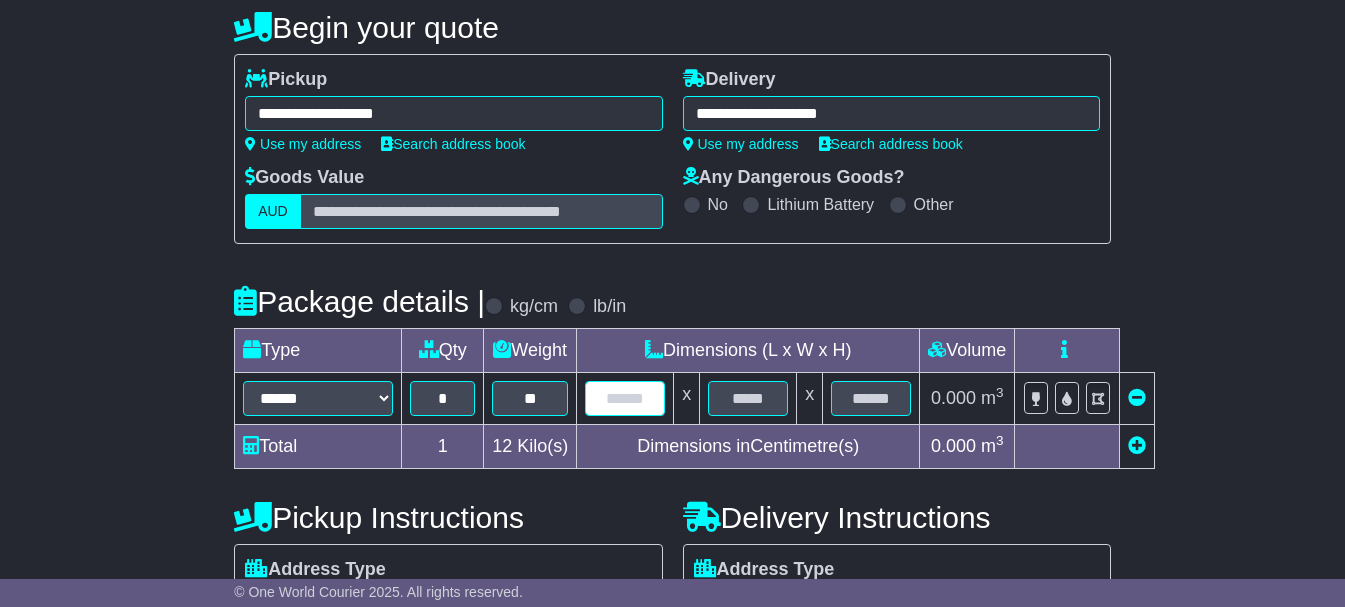 click at bounding box center (625, 398) 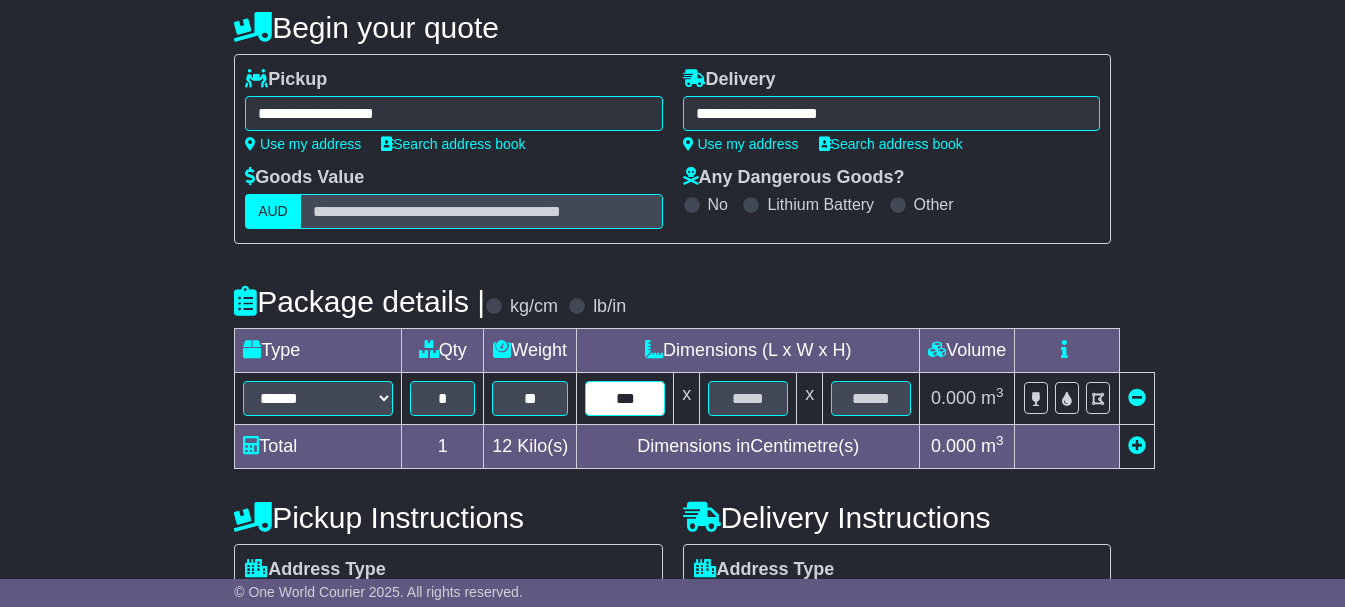 type on "***" 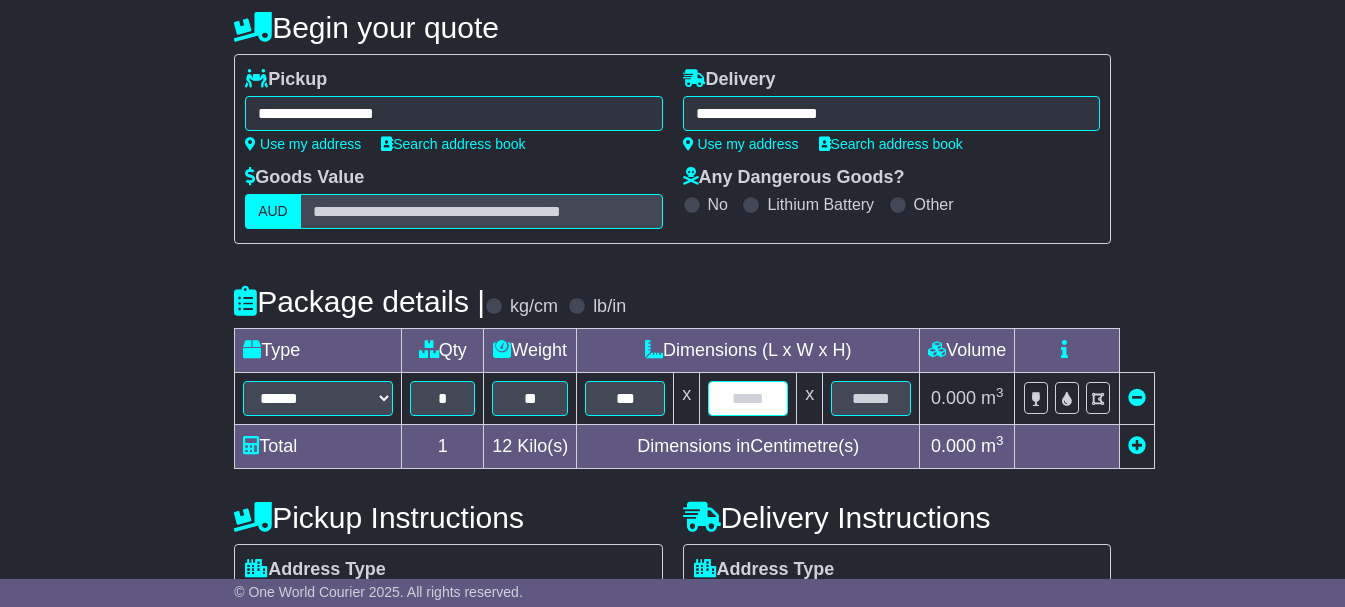 click at bounding box center [748, 398] 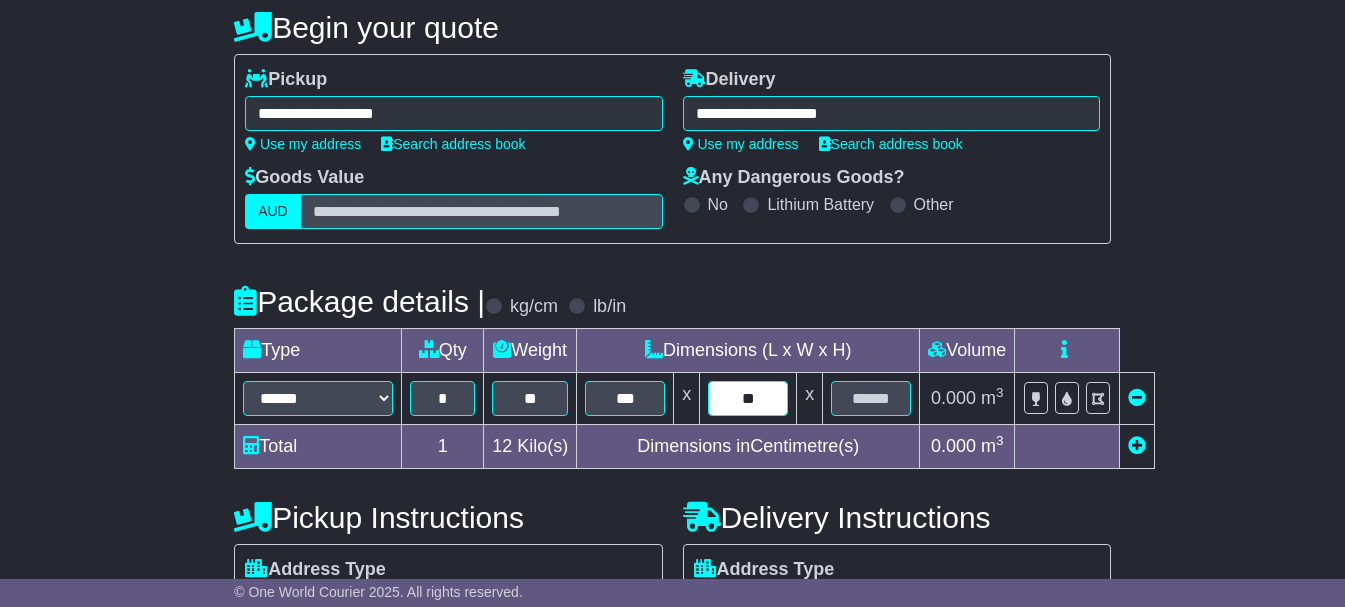 type on "**" 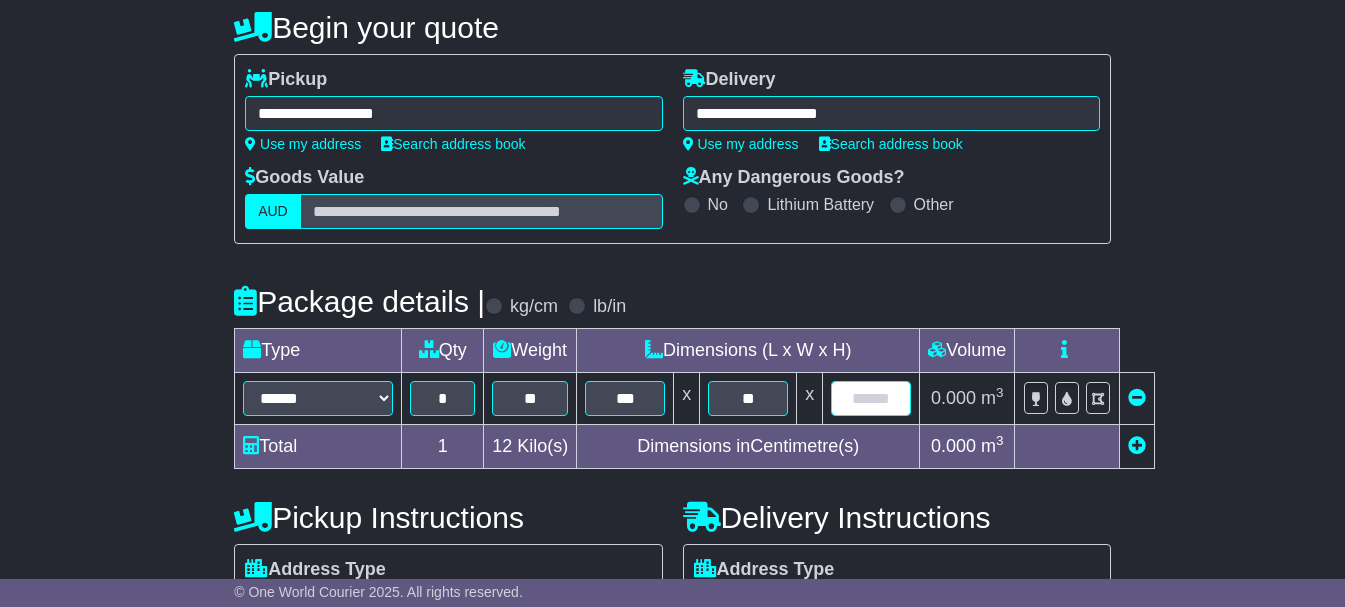 click at bounding box center [871, 398] 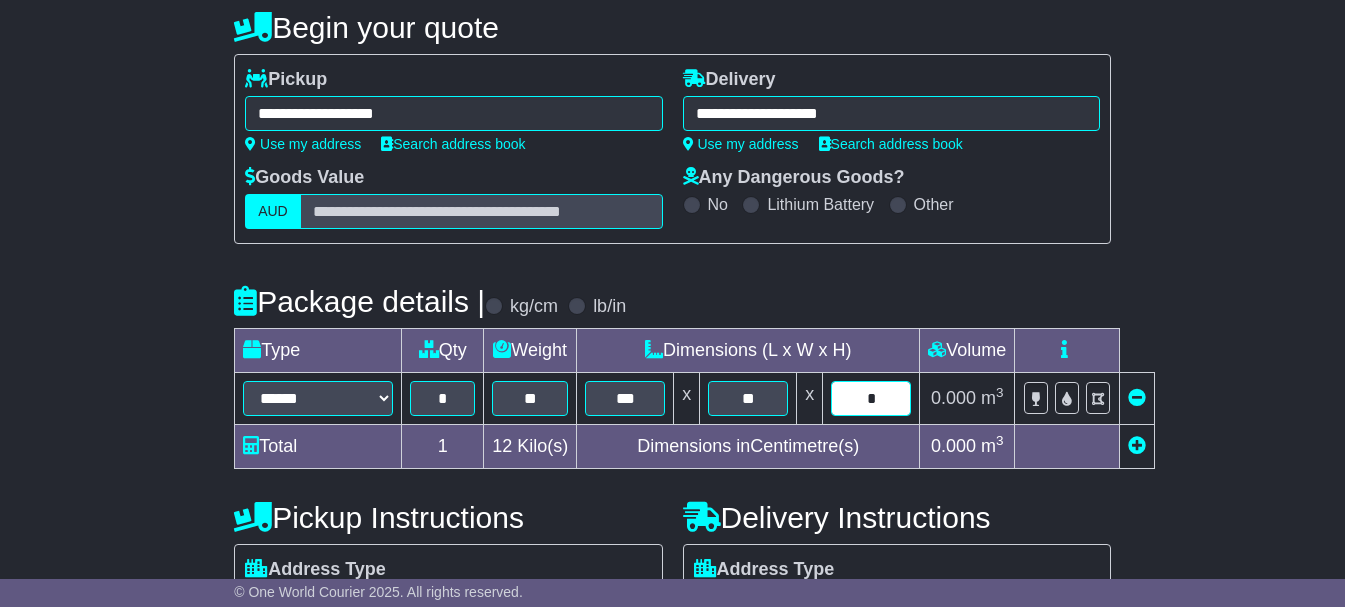 type on "*" 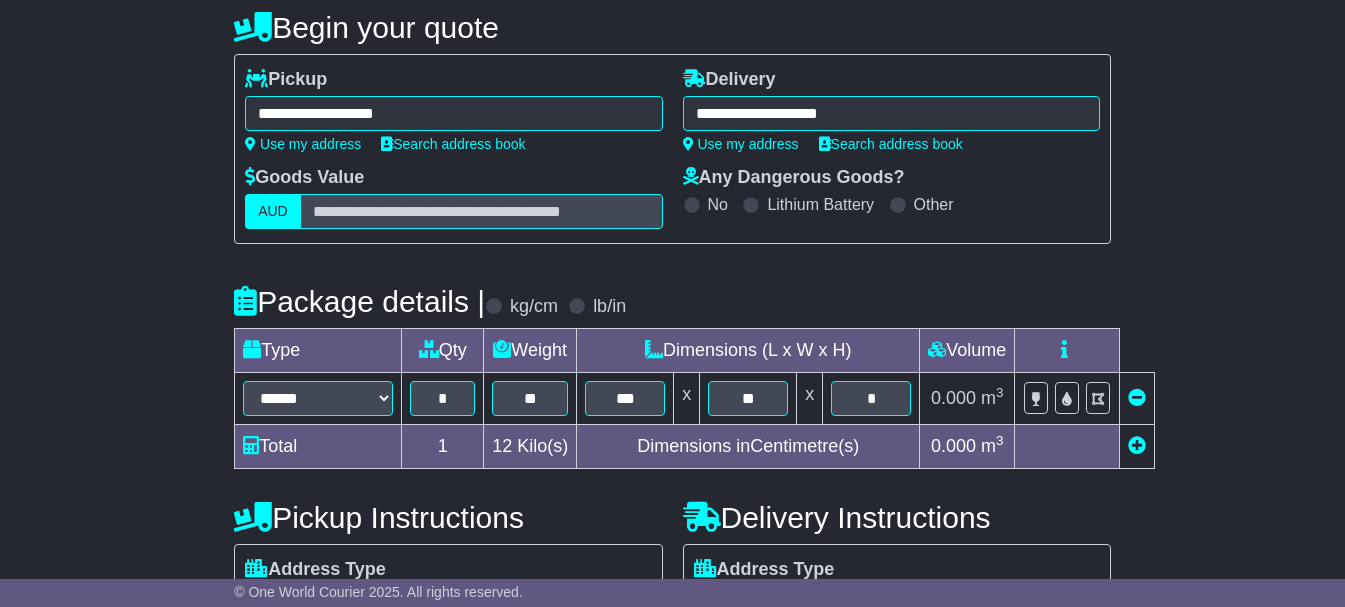 click on "Package details |
kg/cm
lb/in" at bounding box center (672, 301) 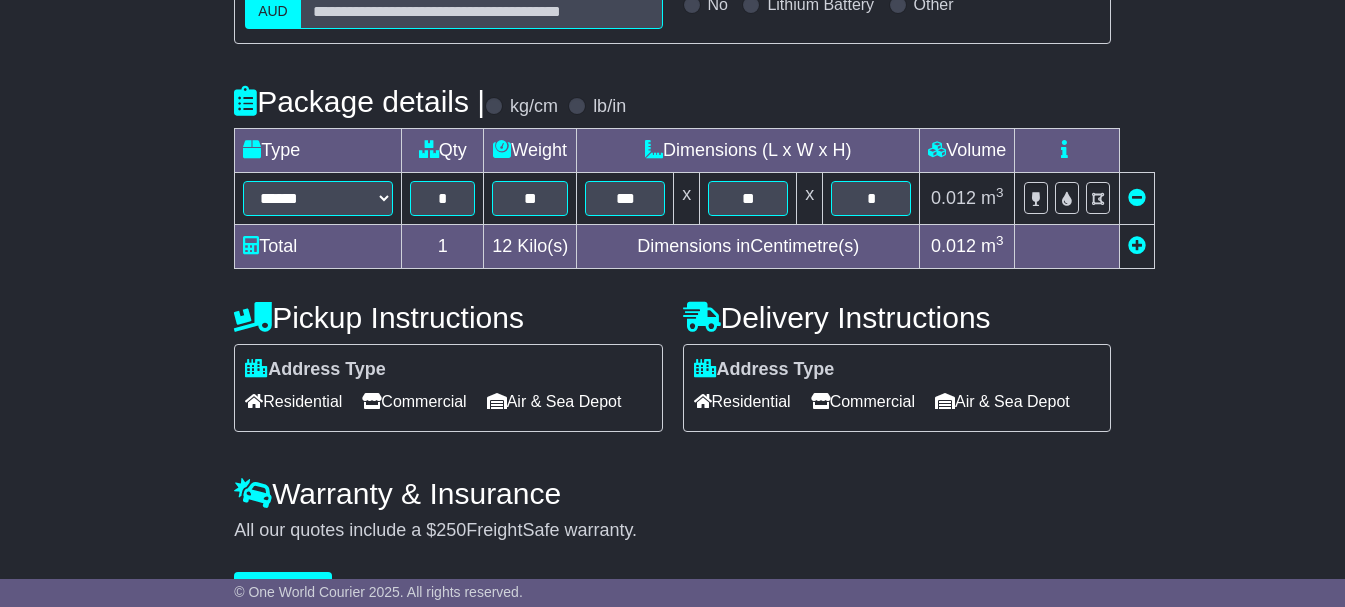 scroll, scrollTop: 484, scrollLeft: 0, axis: vertical 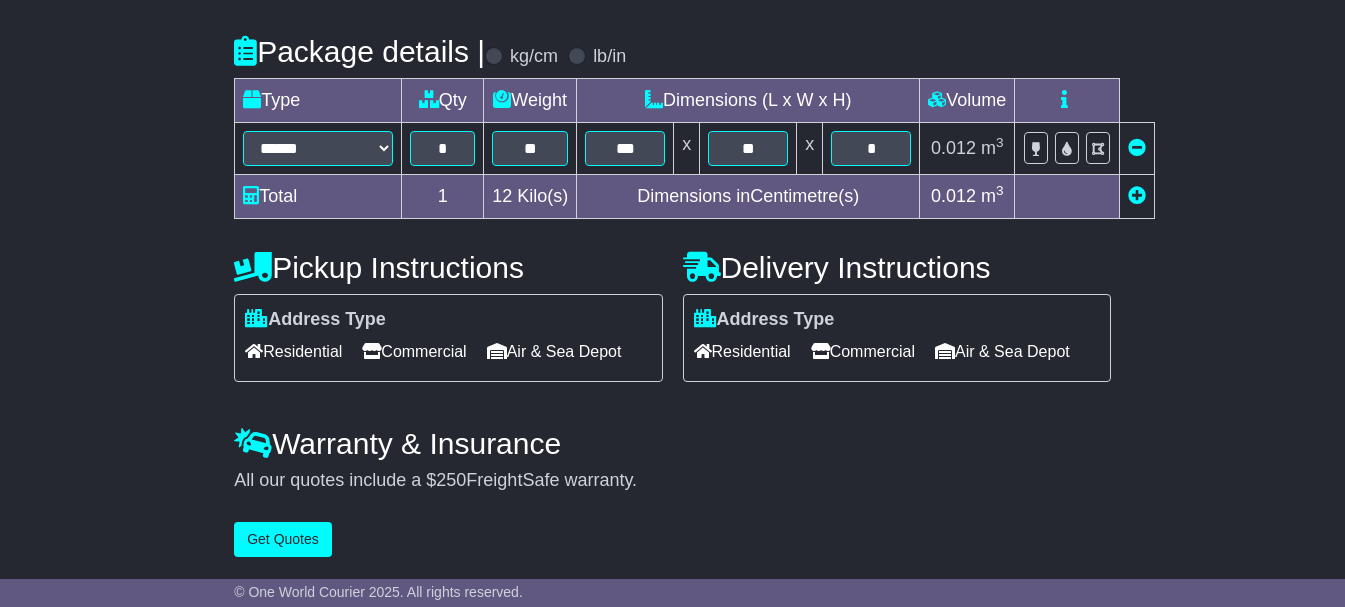 click on "Commercial" at bounding box center (414, 351) 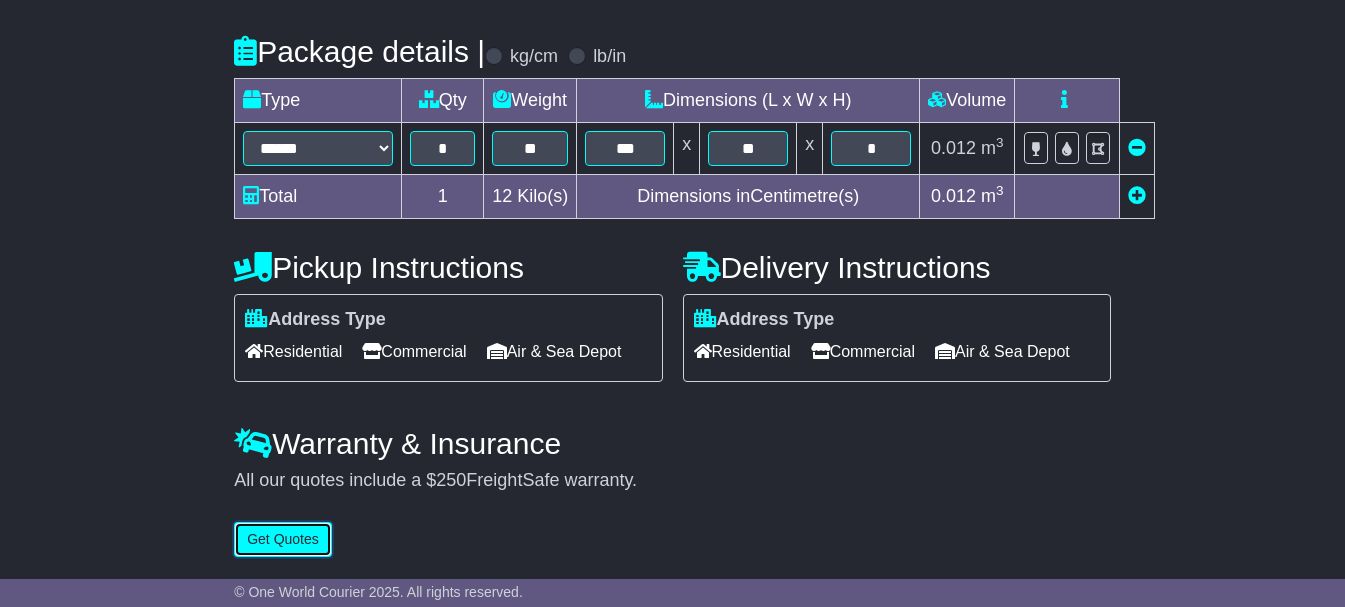 click on "Get Quotes" at bounding box center [283, 539] 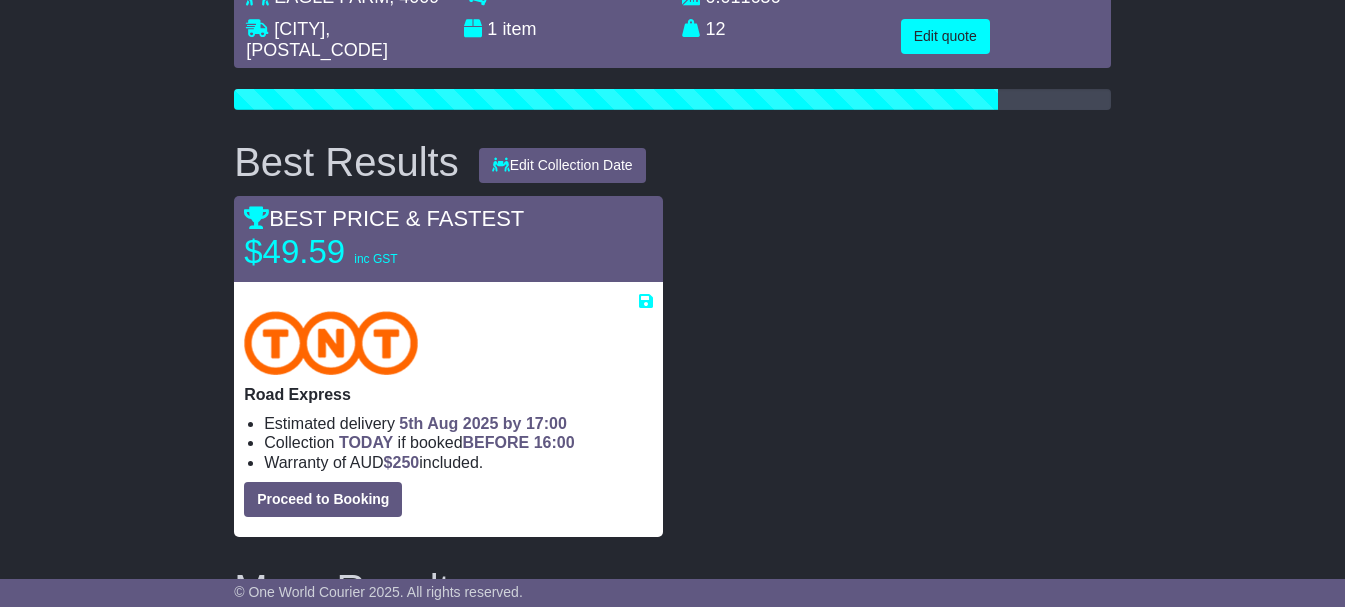scroll, scrollTop: 278, scrollLeft: 0, axis: vertical 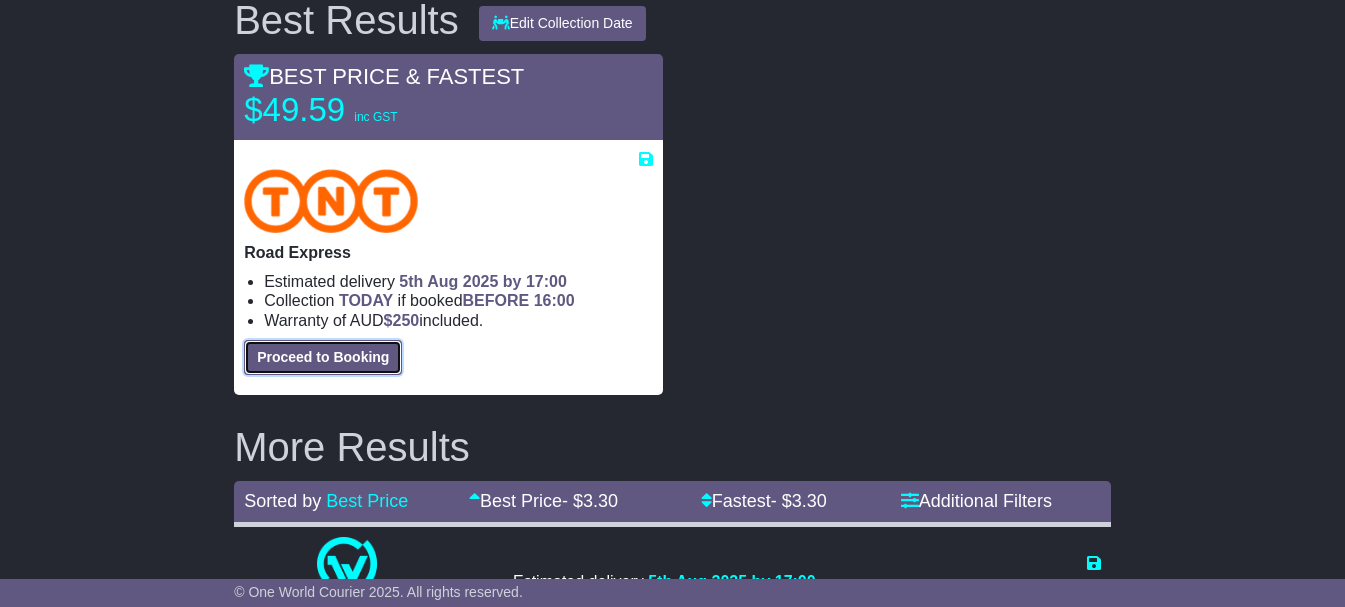 click on "Proceed to Booking" at bounding box center (323, 357) 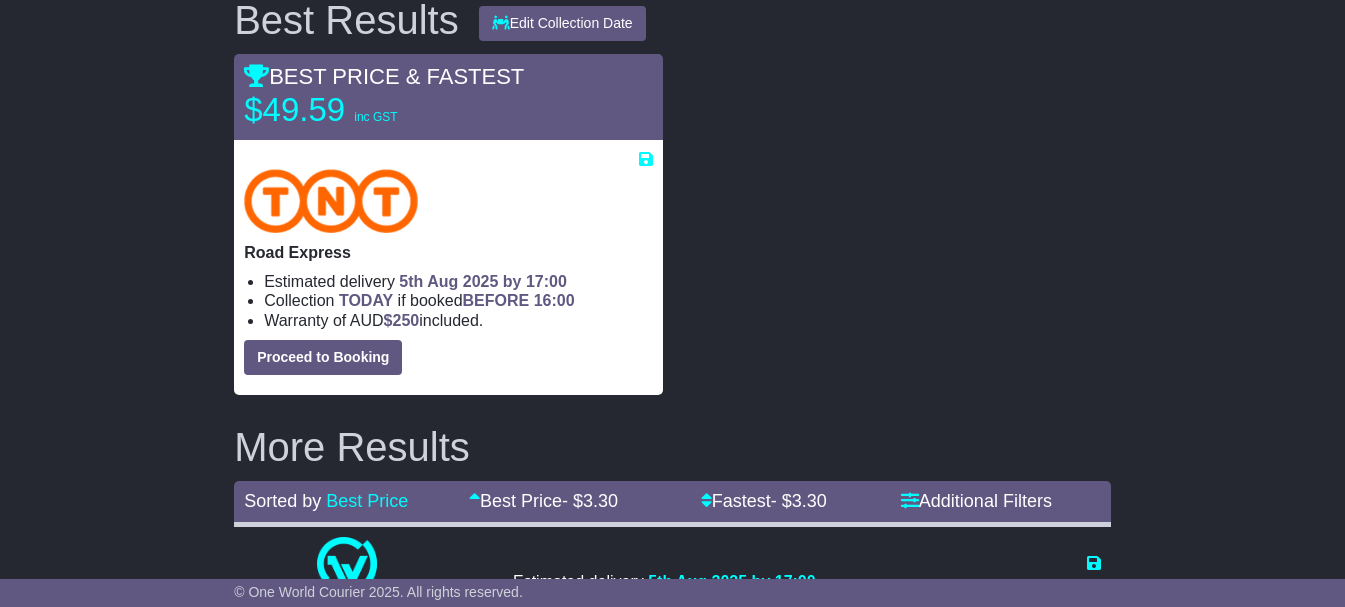 select on "**********" 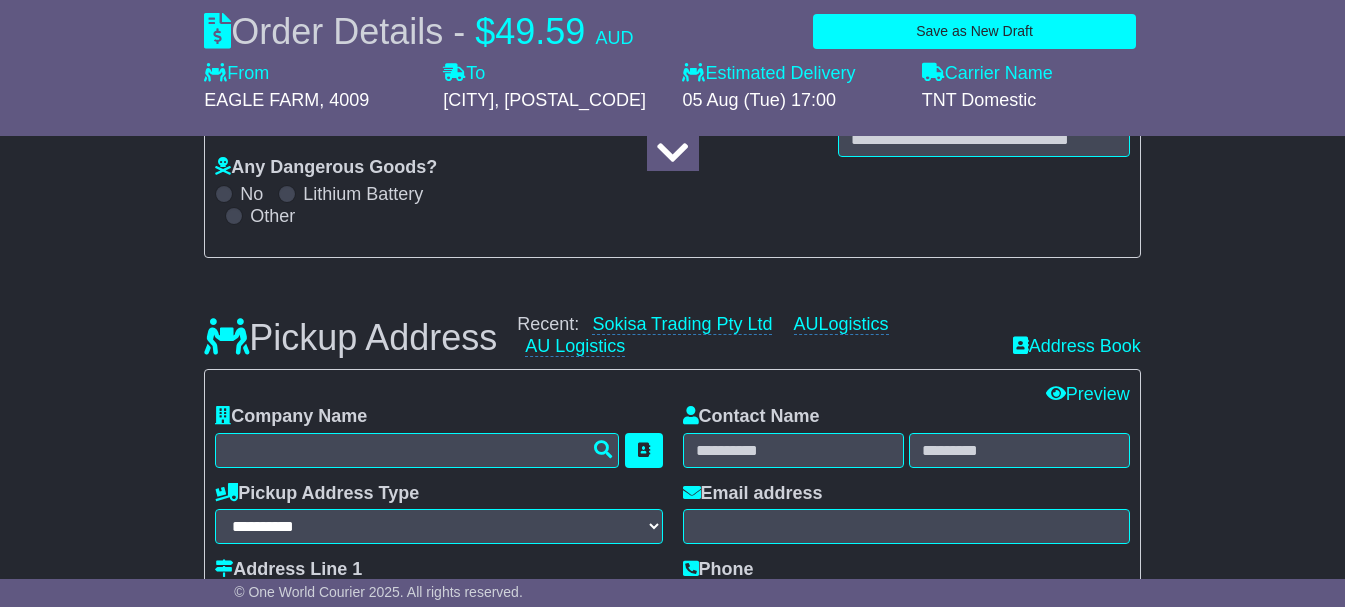 scroll, scrollTop: 178, scrollLeft: 0, axis: vertical 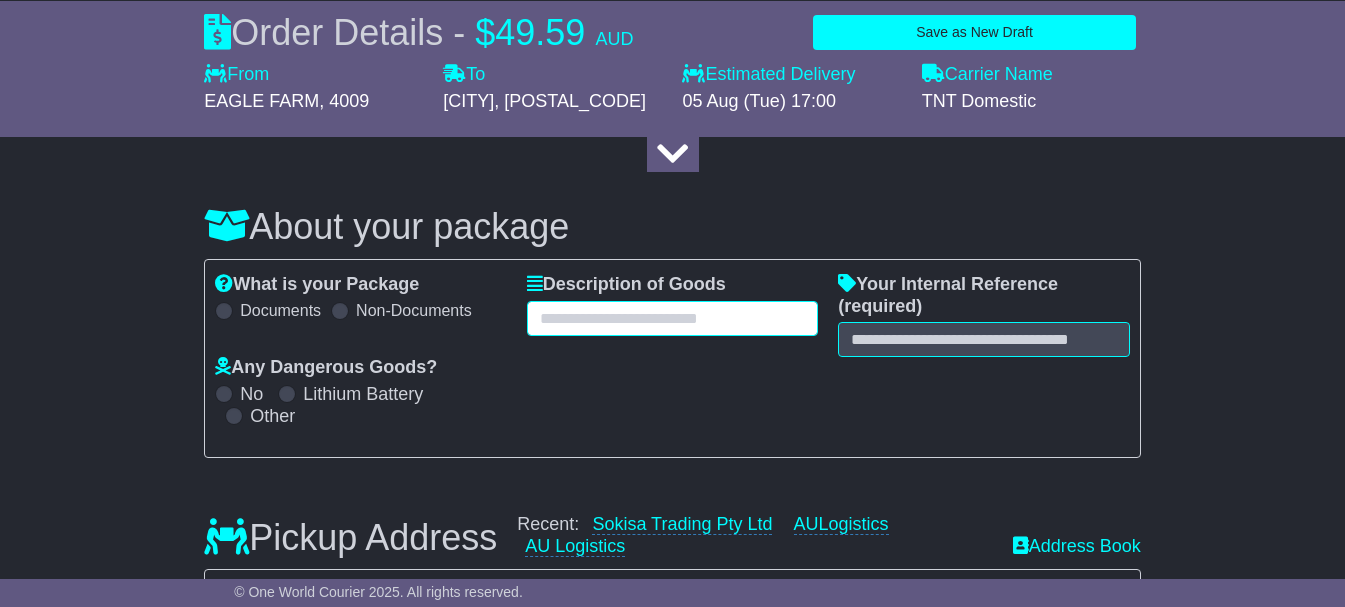 click at bounding box center (673, 318) 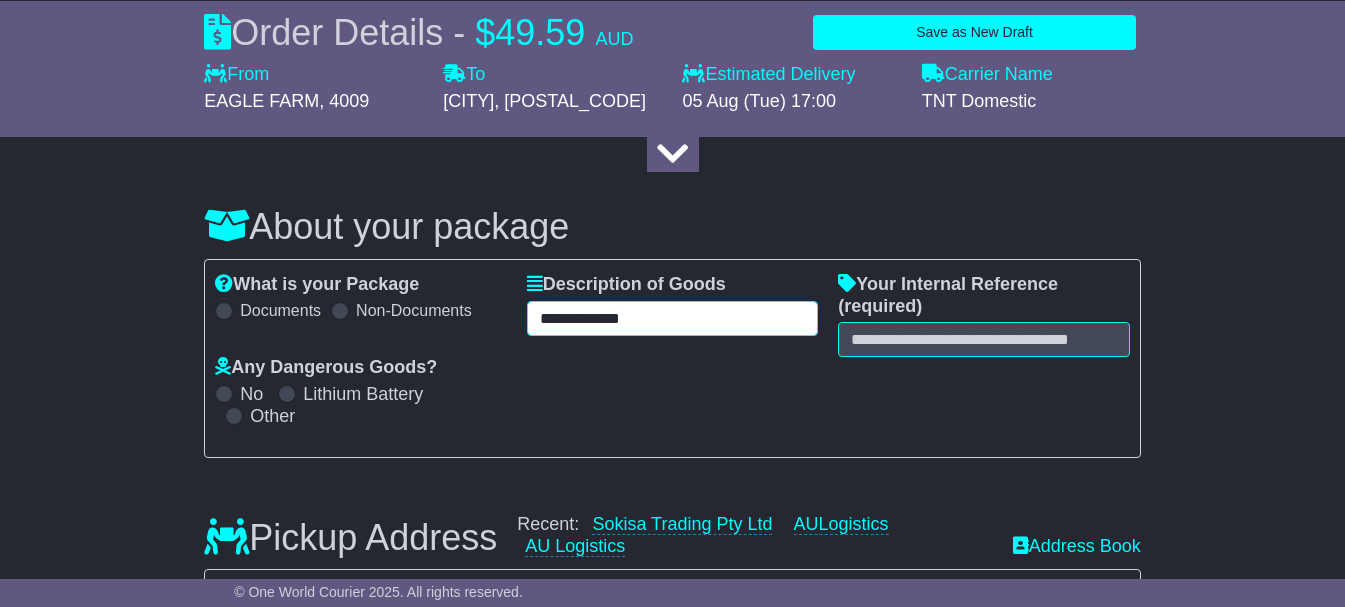drag, startPoint x: 654, startPoint y: 353, endPoint x: 336, endPoint y: 349, distance: 318.02515 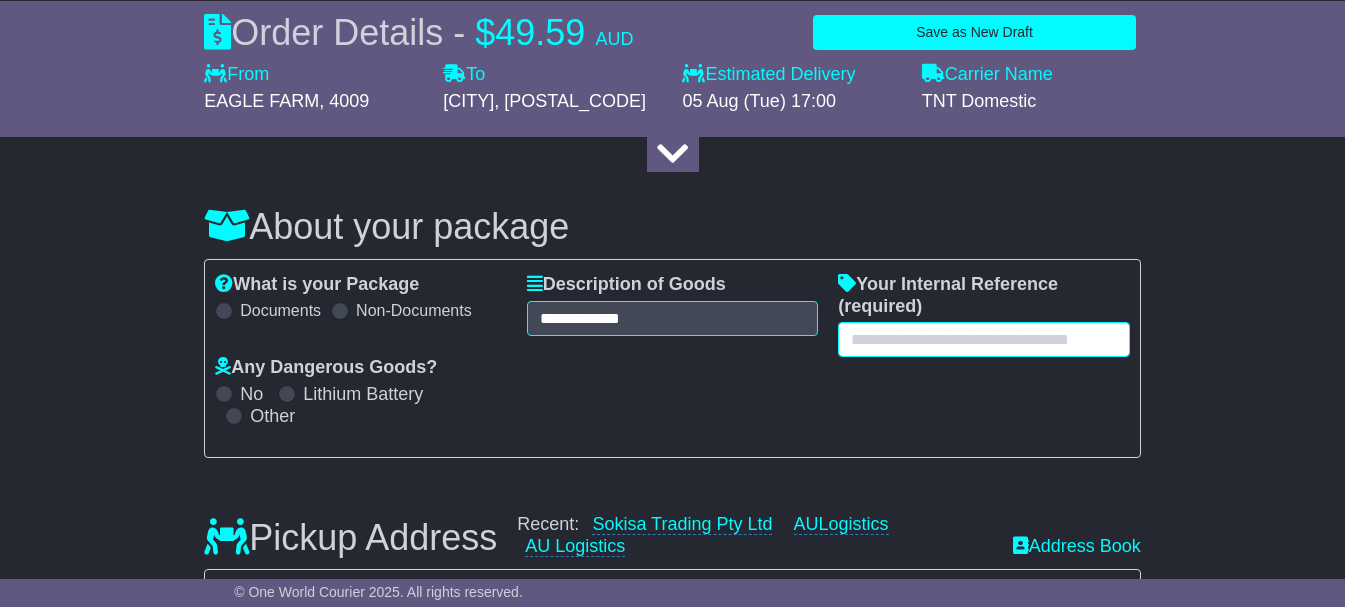 click at bounding box center (984, 339) 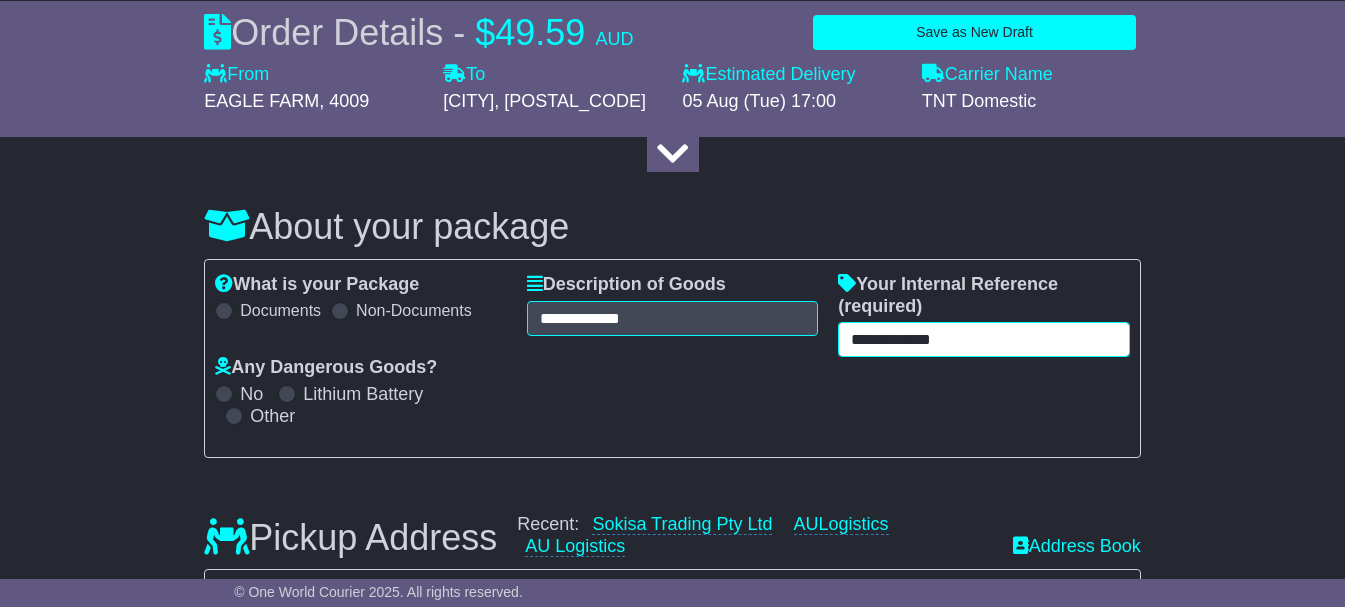 type on "**********" 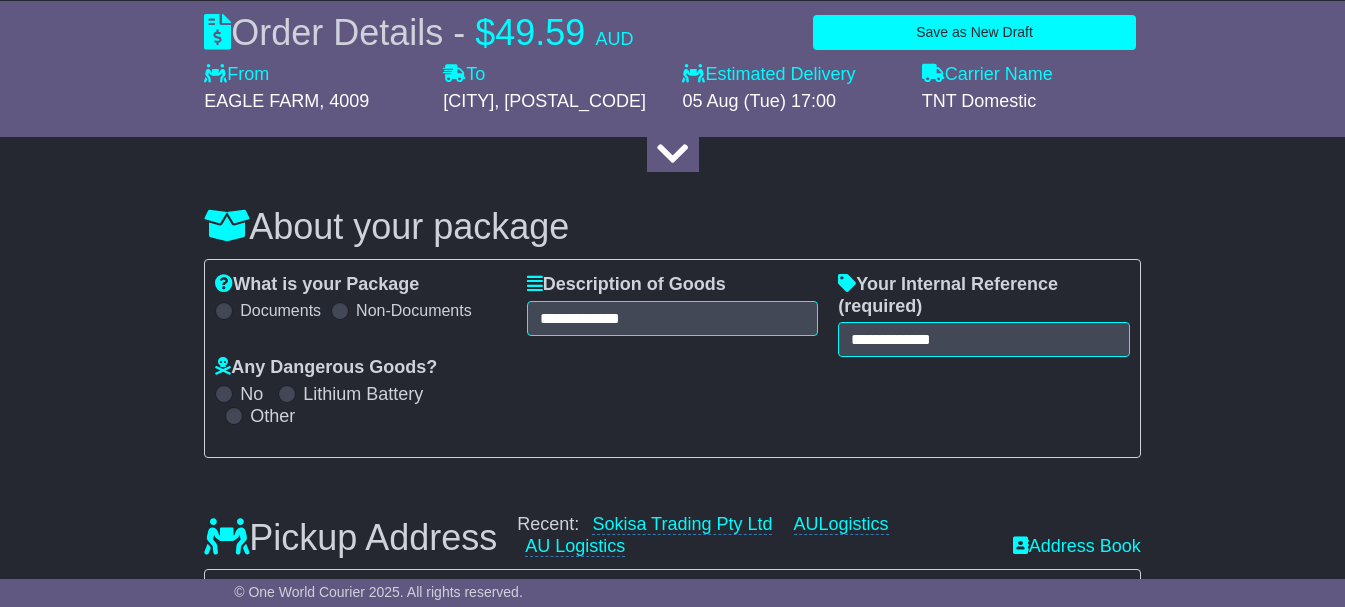 click on "**********" at bounding box center (672, 358) 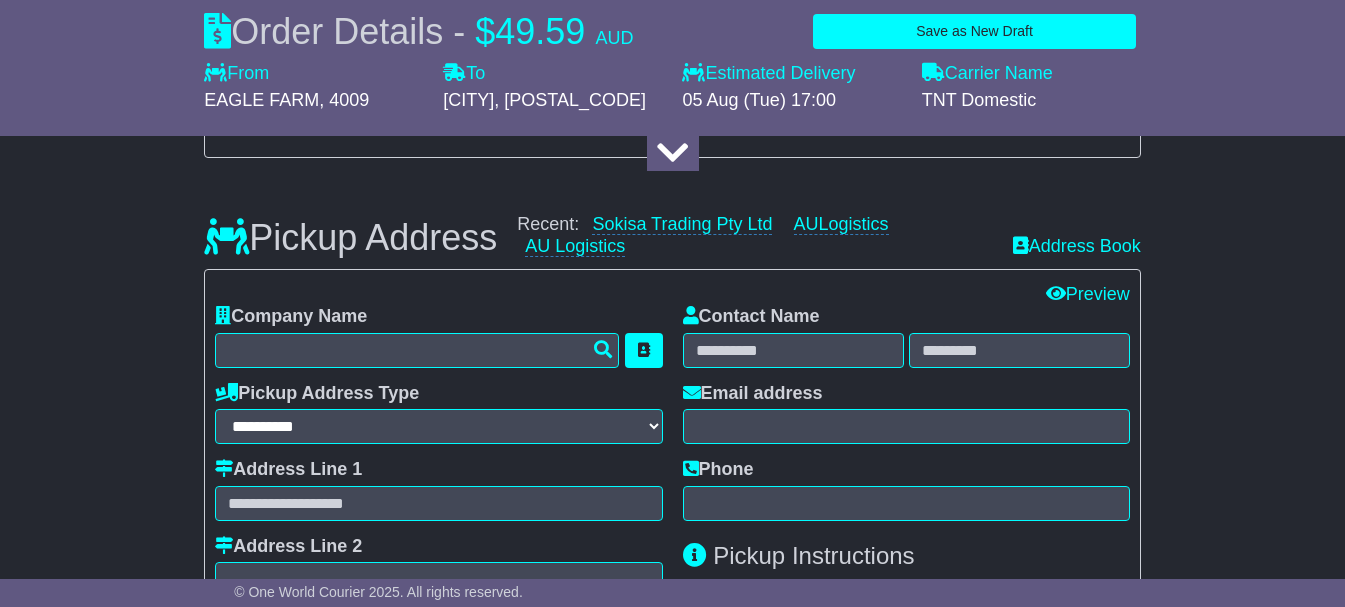 scroll, scrollTop: 678, scrollLeft: 0, axis: vertical 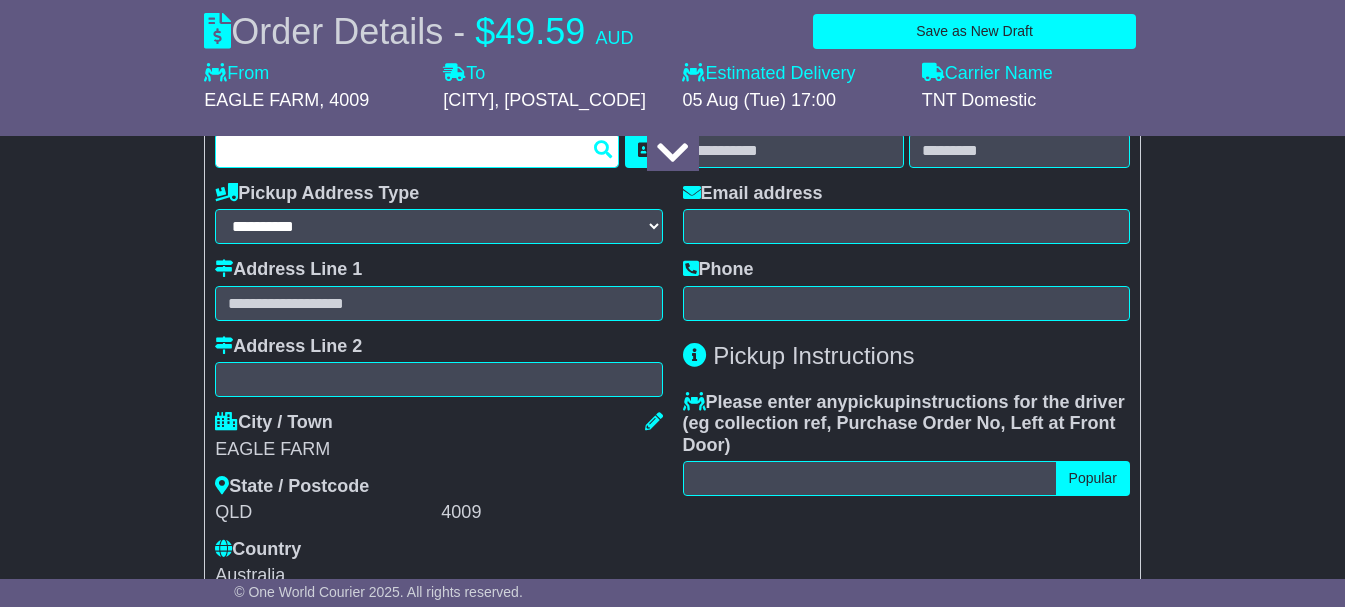 click at bounding box center [417, 150] 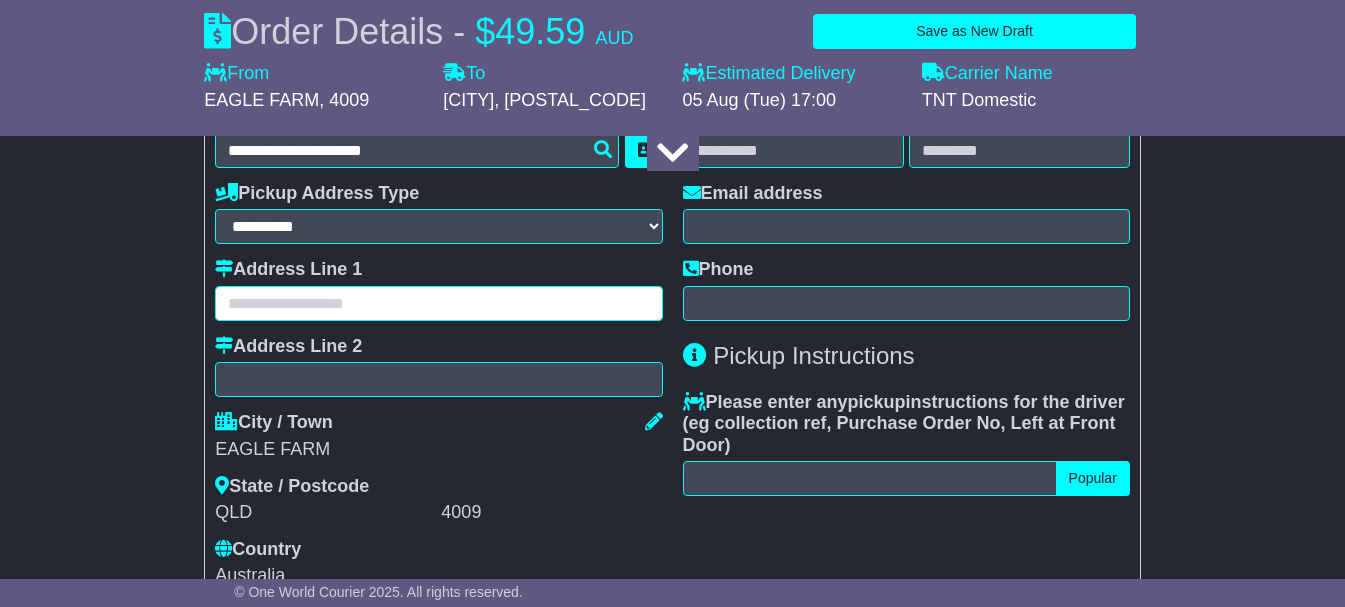 type on "**********" 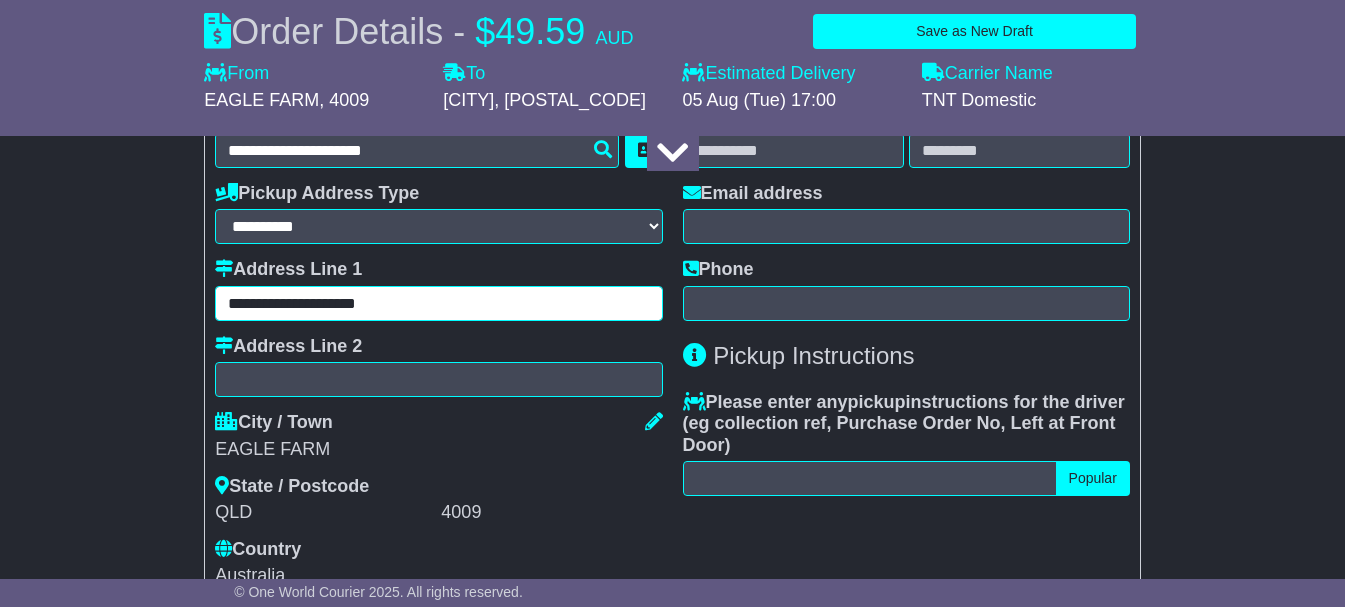type on "******" 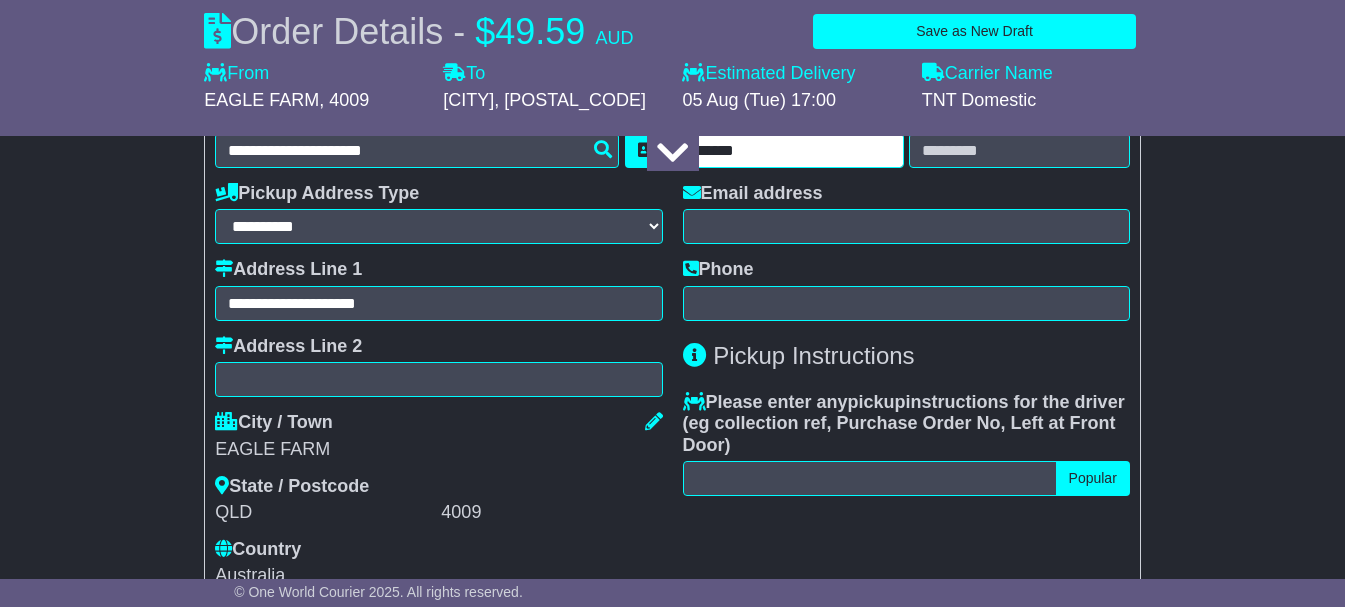 type on "*********" 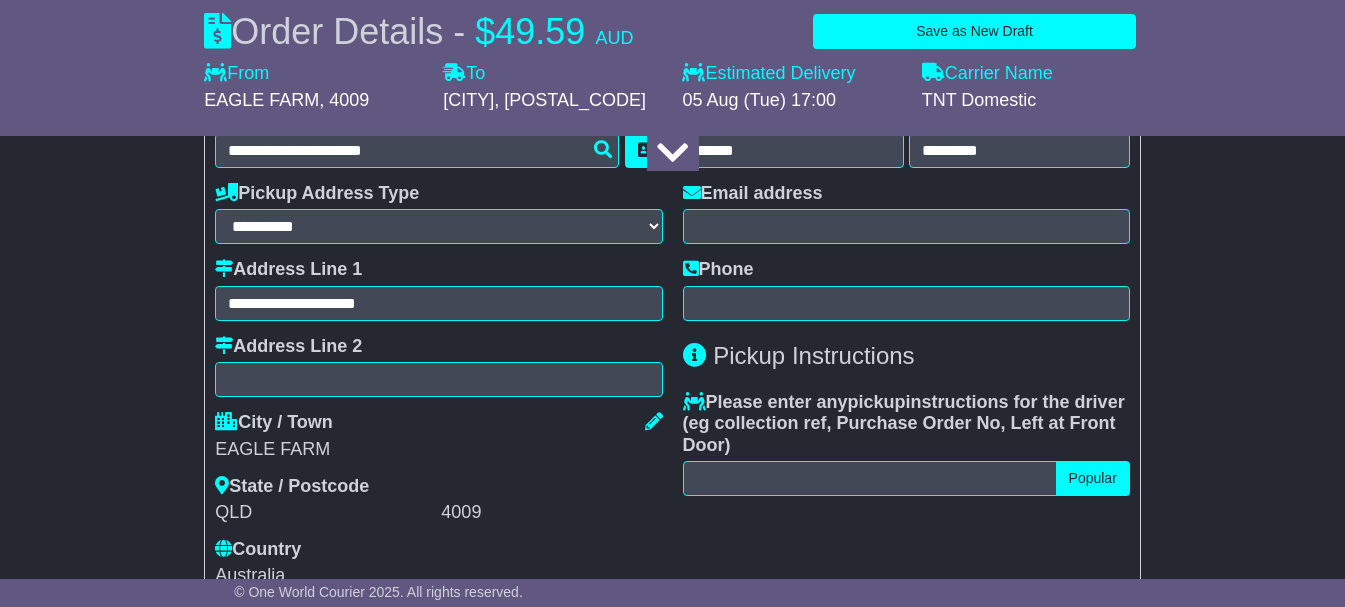 type on "**********" 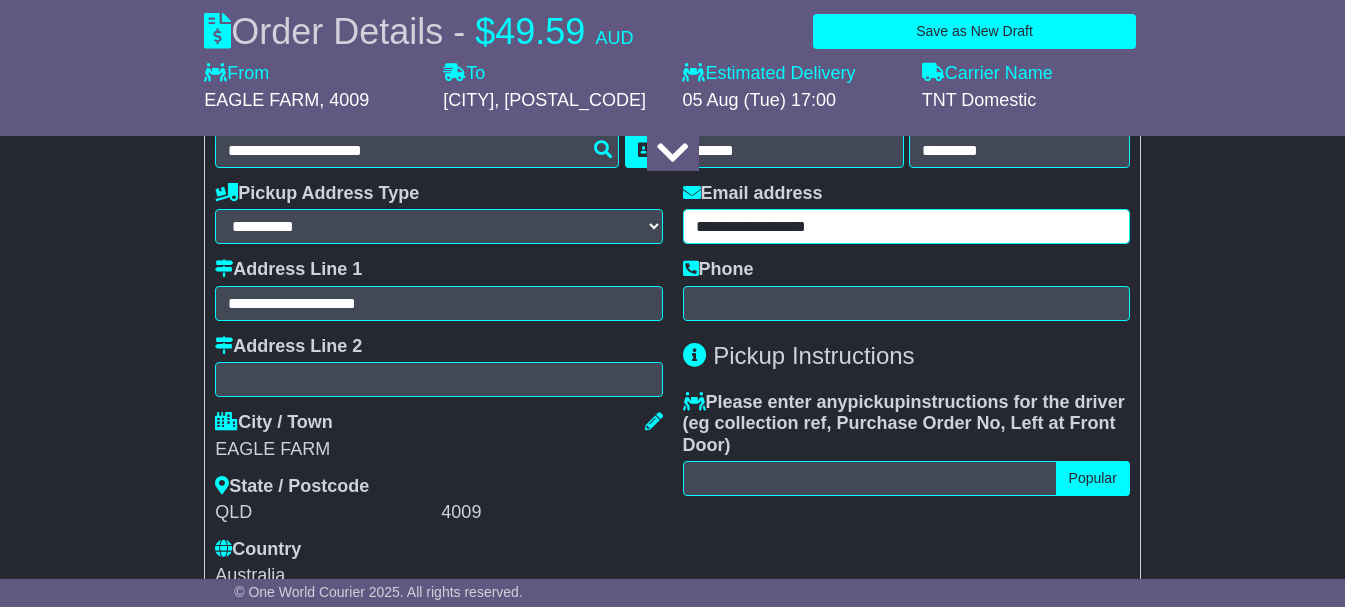 type on "**********" 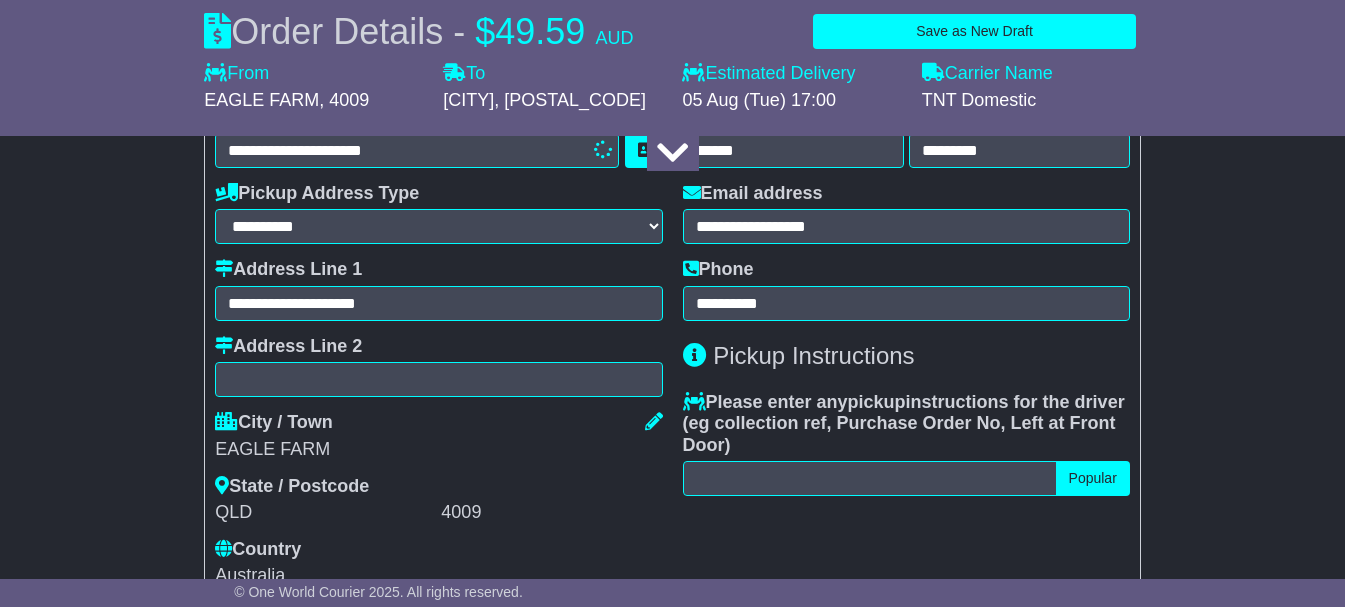 click on "**********" at bounding box center (672, 1069) 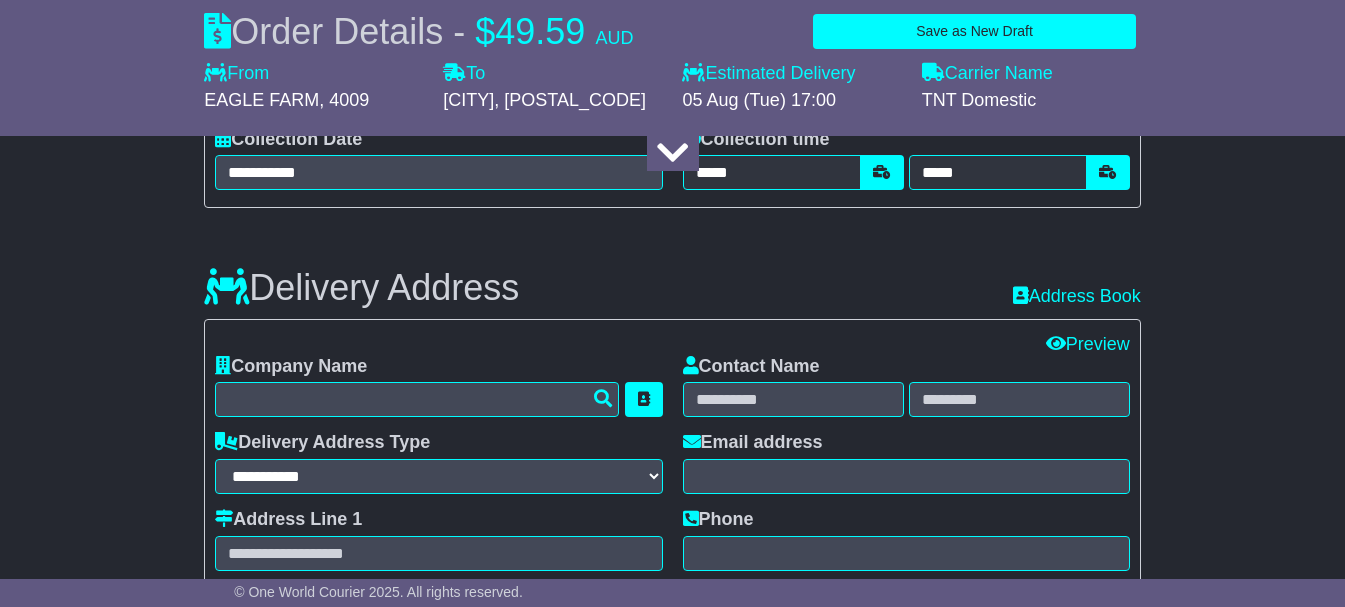 scroll, scrollTop: 1378, scrollLeft: 0, axis: vertical 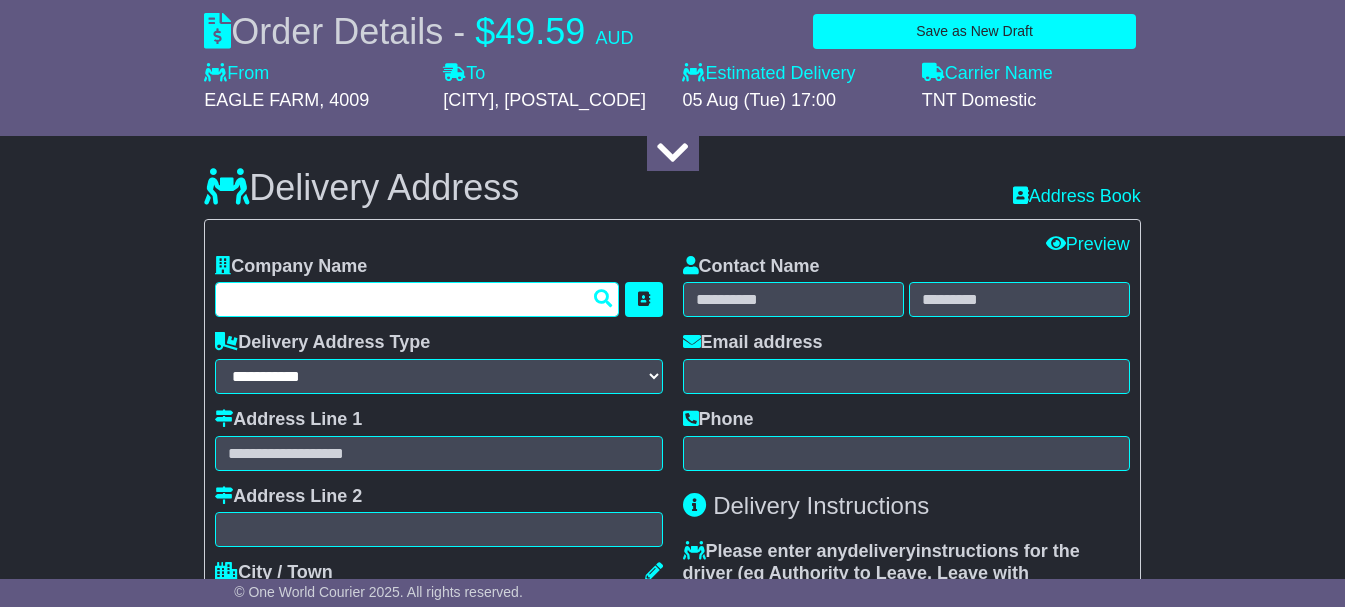 click at bounding box center (417, 299) 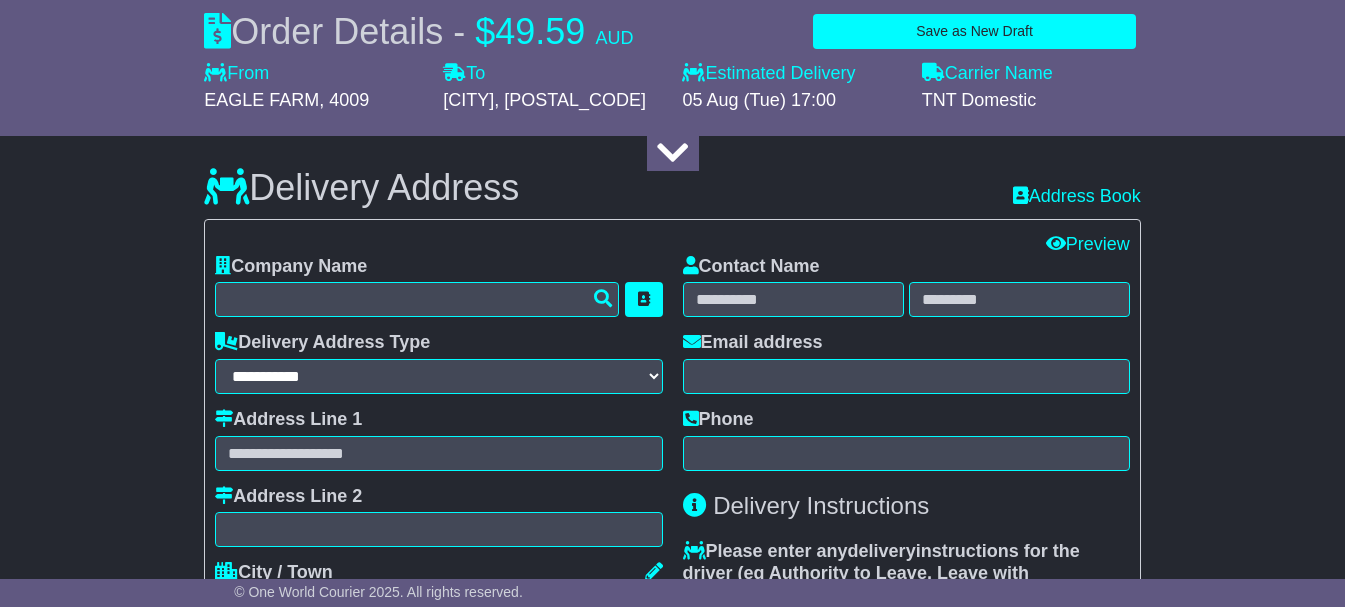 click on "**********" at bounding box center (672, 369) 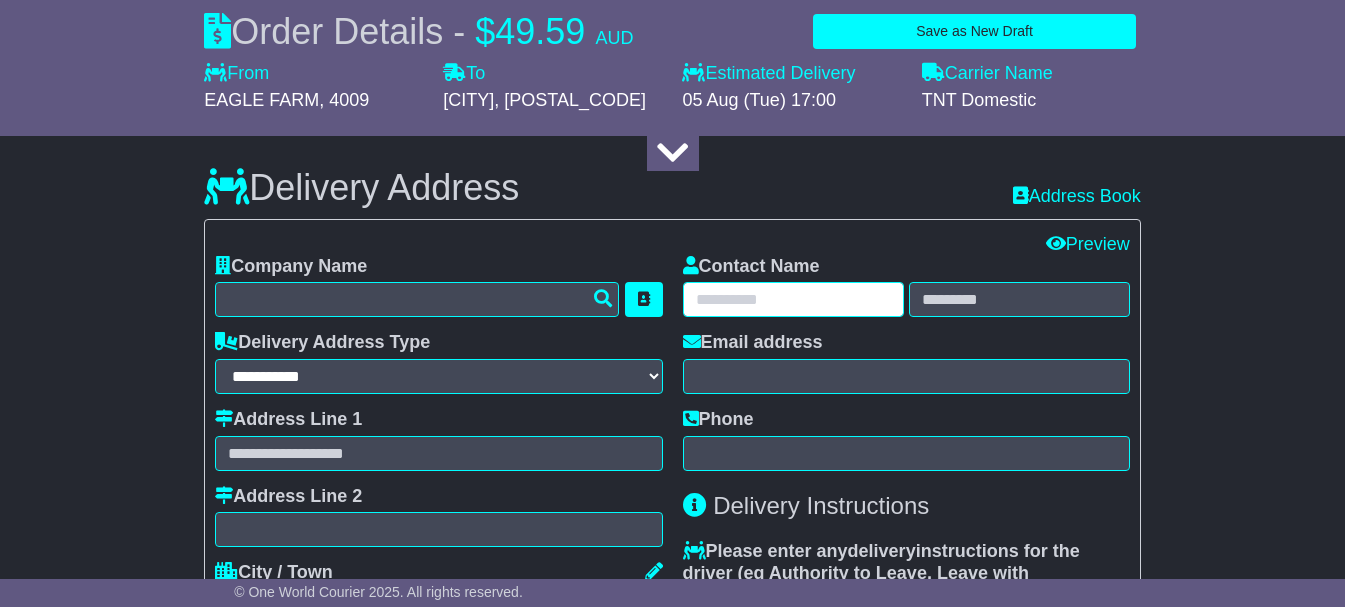 click at bounding box center (793, 299) 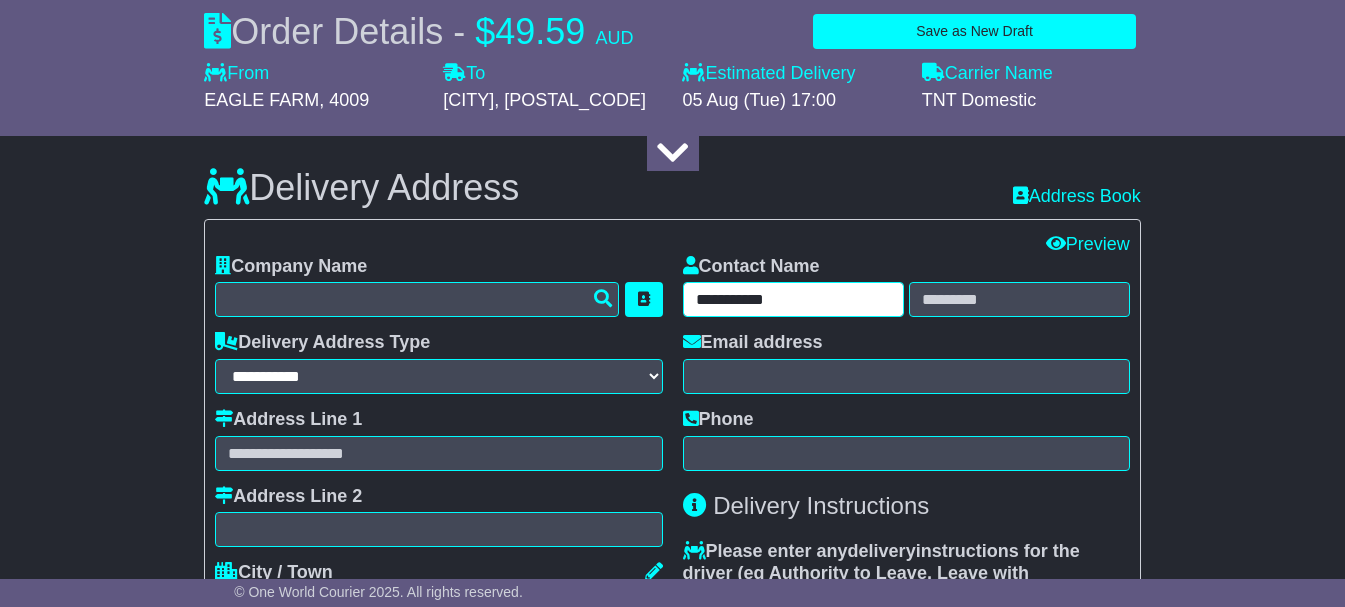 drag, startPoint x: 841, startPoint y: 341, endPoint x: 875, endPoint y: 344, distance: 34.132095 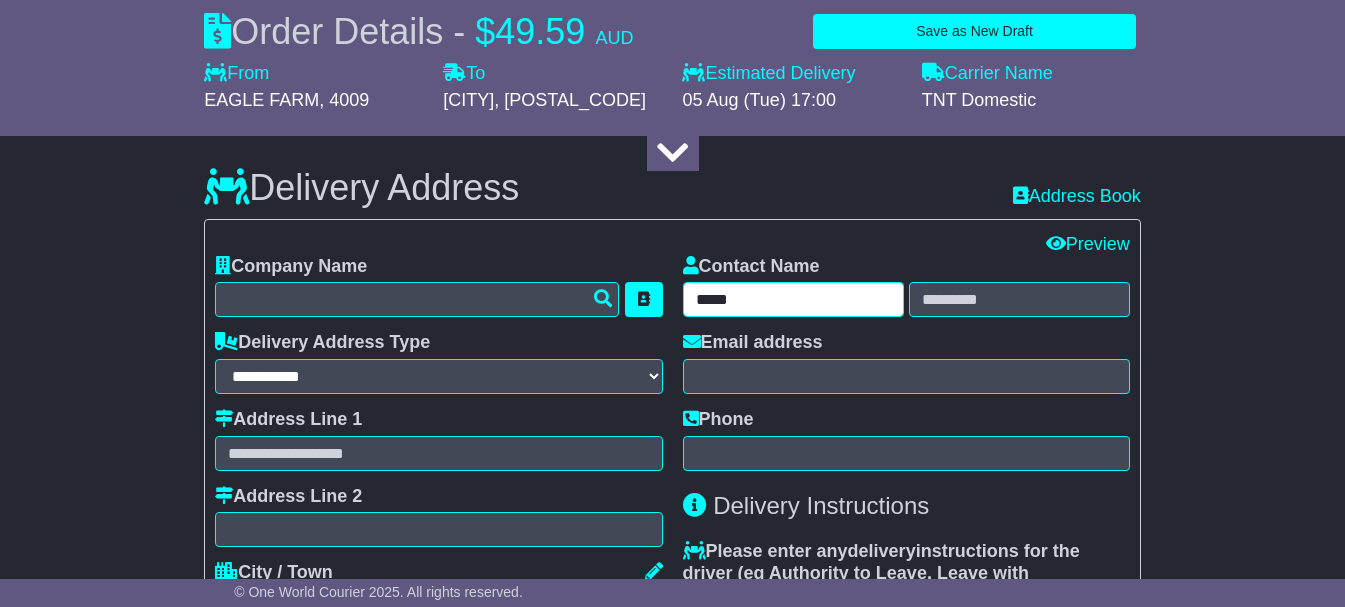 type on "****" 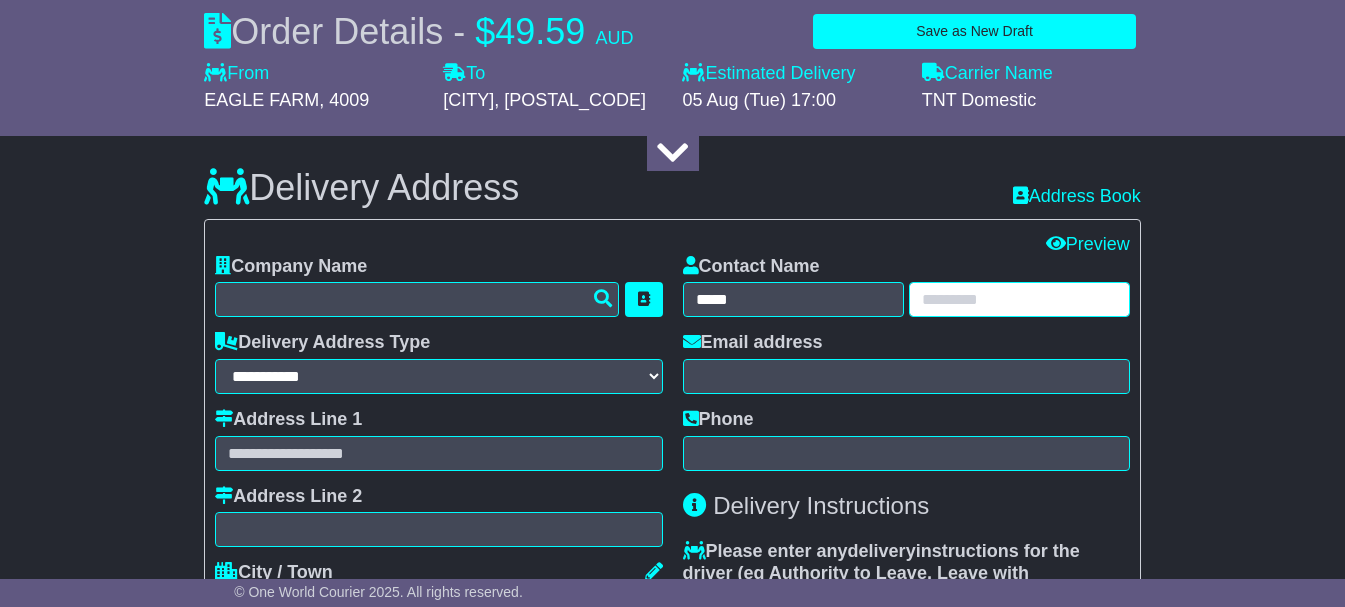 click at bounding box center (1019, 299) 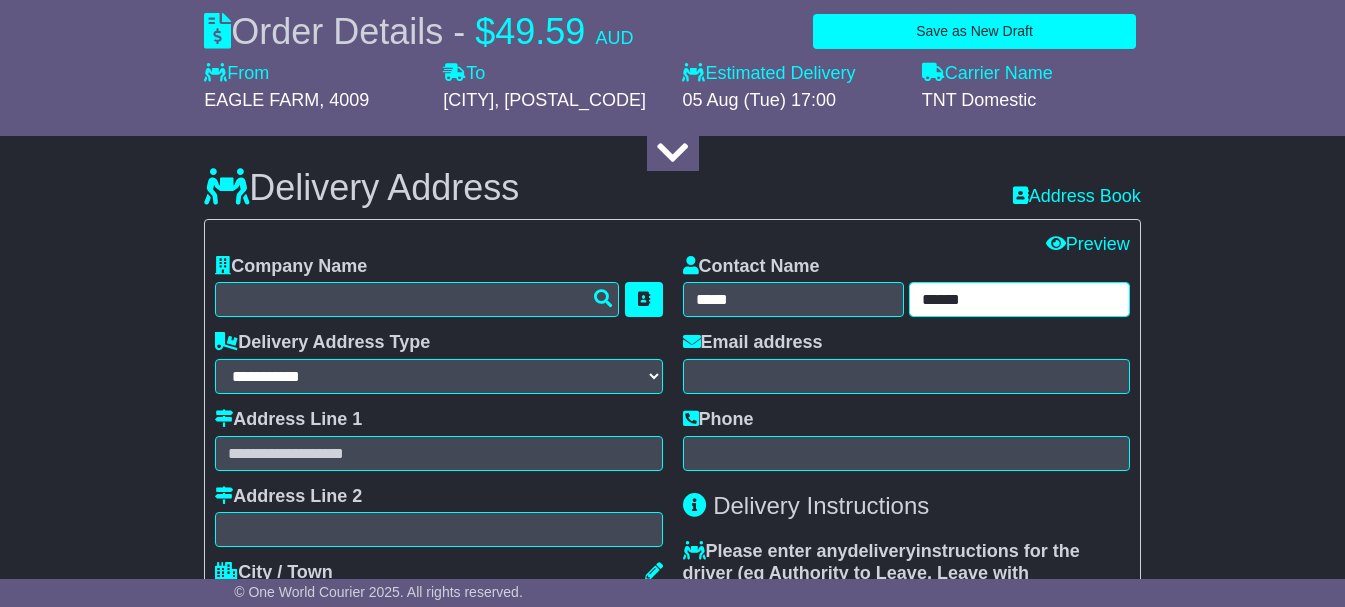 type on "******" 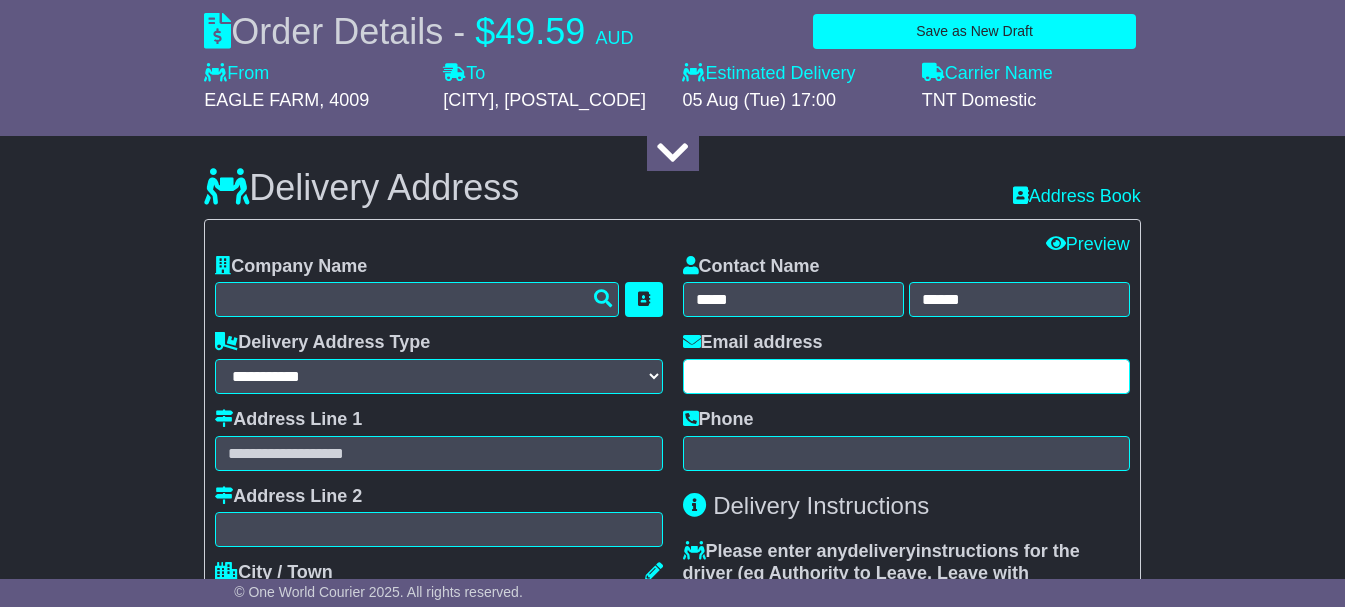 click at bounding box center [906, 376] 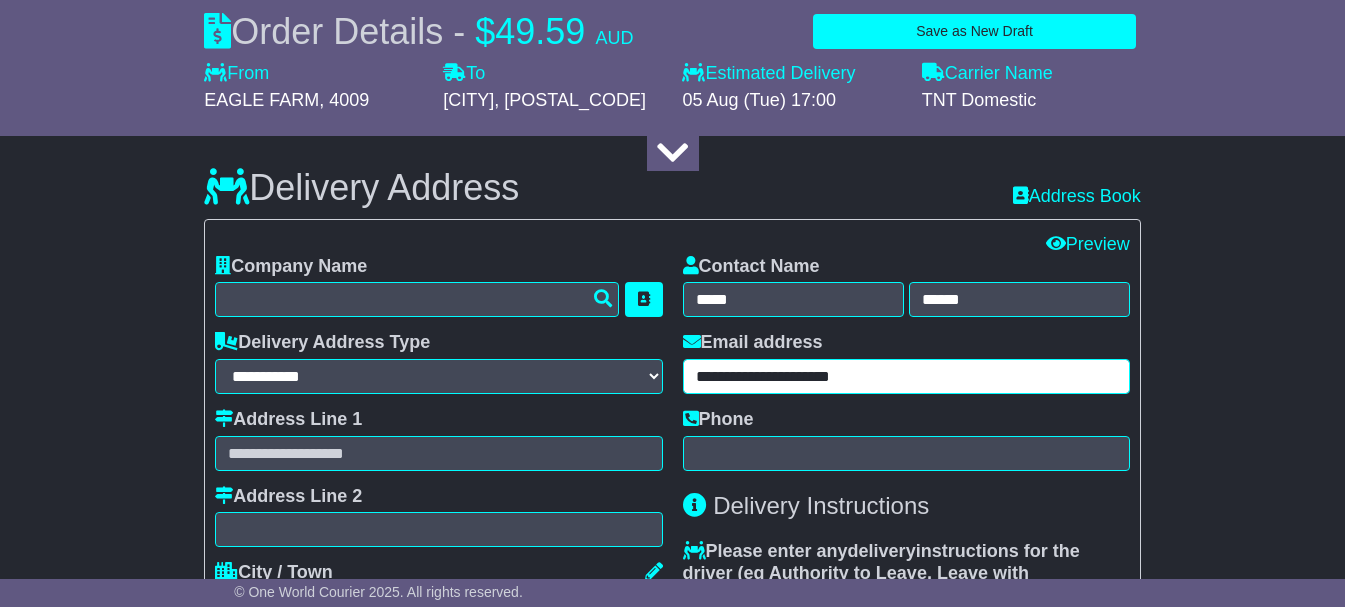 type on "**********" 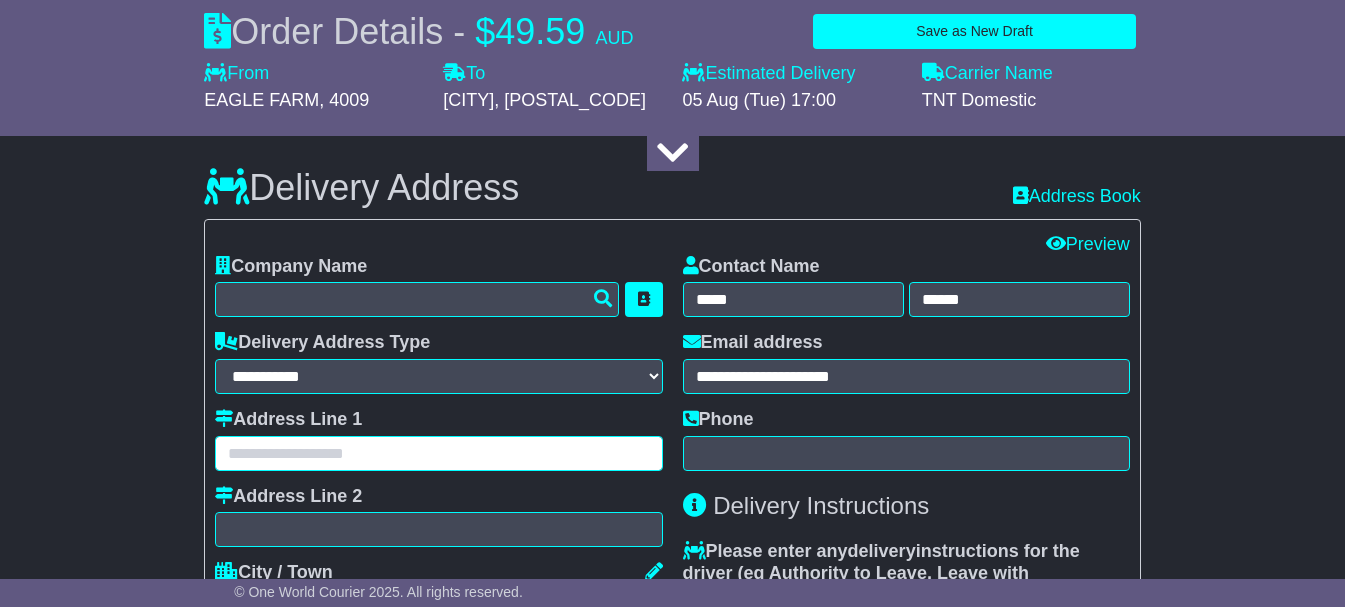drag, startPoint x: 314, startPoint y: 484, endPoint x: 335, endPoint y: 498, distance: 25.23886 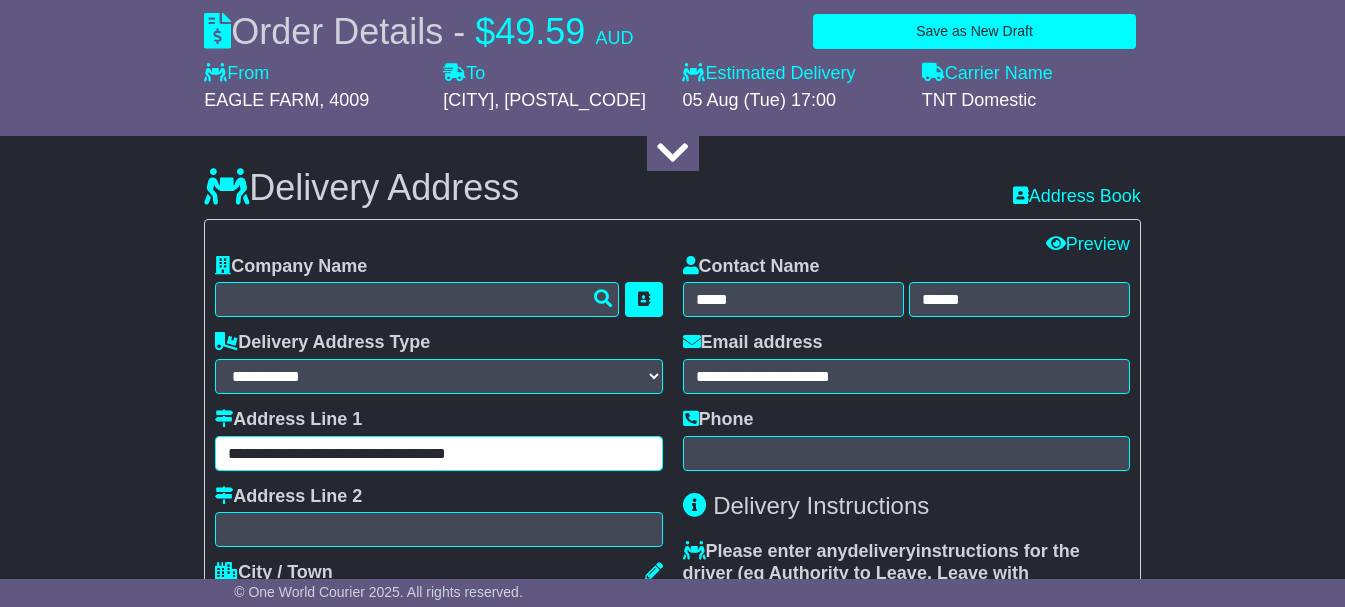 drag, startPoint x: 350, startPoint y: 487, endPoint x: 758, endPoint y: 513, distance: 408.8276 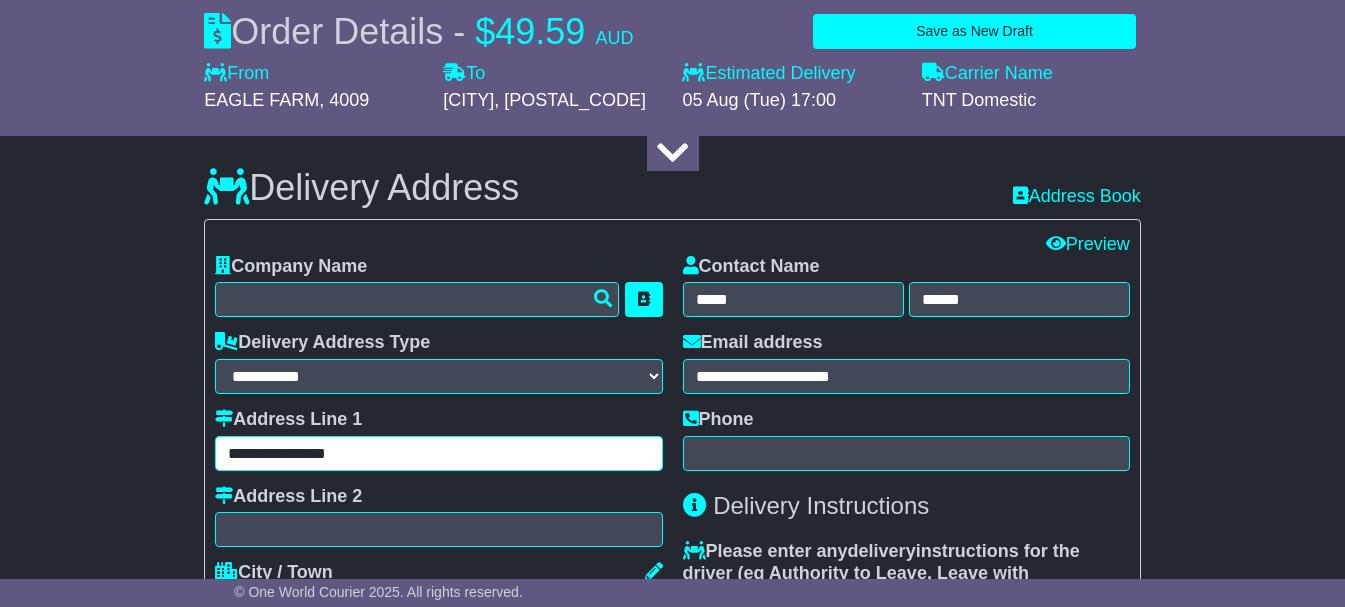 type on "**********" 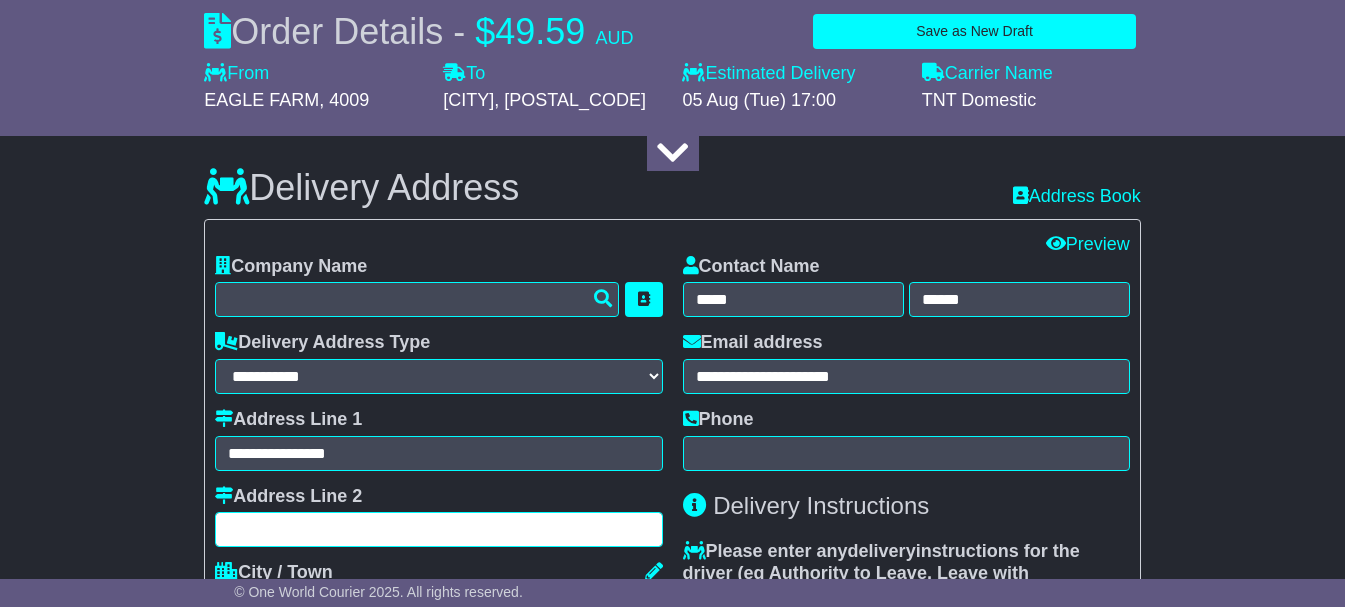 click at bounding box center [438, 529] 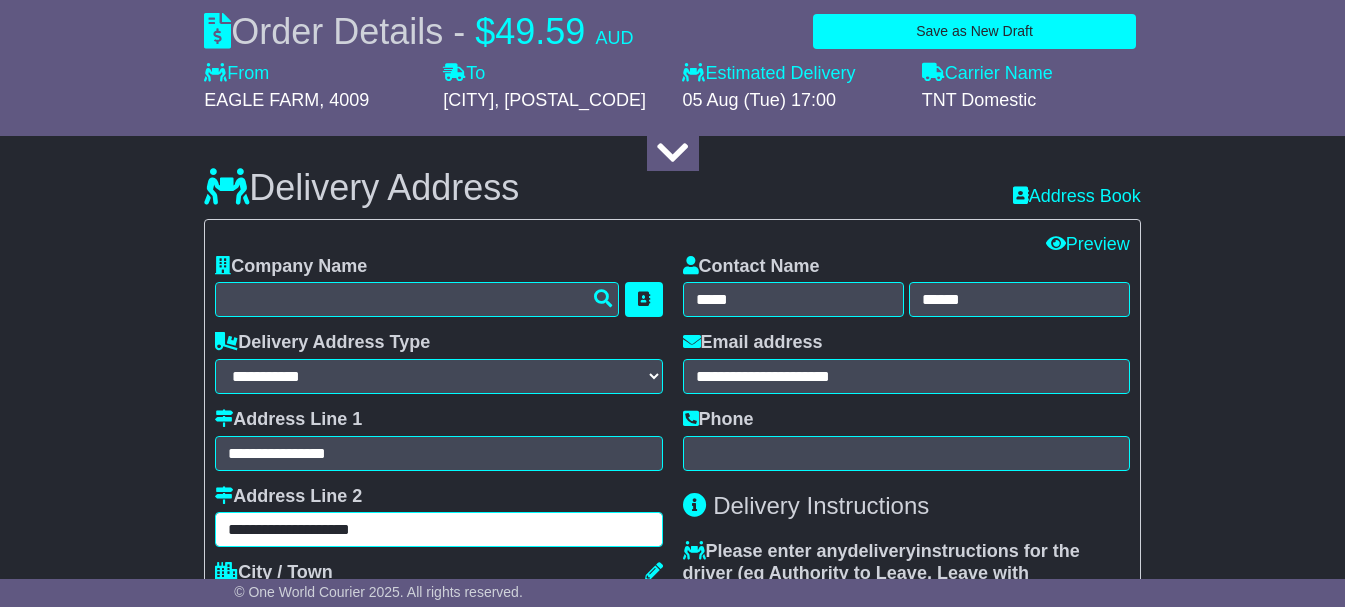 type on "**********" 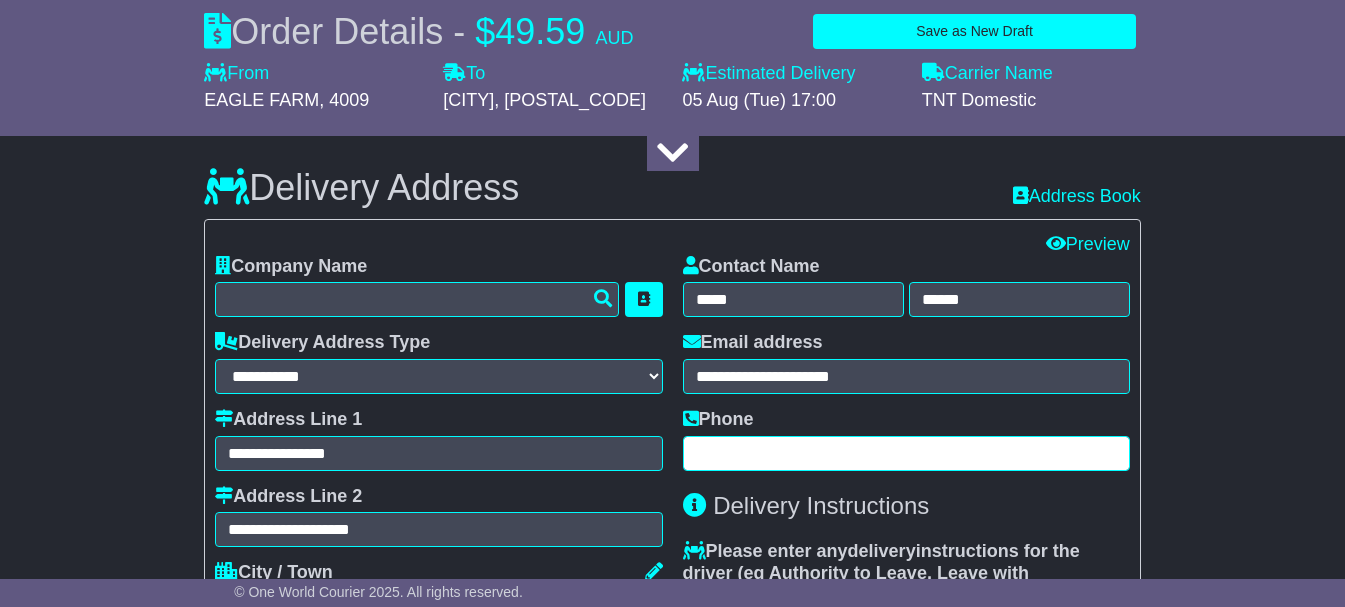 click at bounding box center [906, 453] 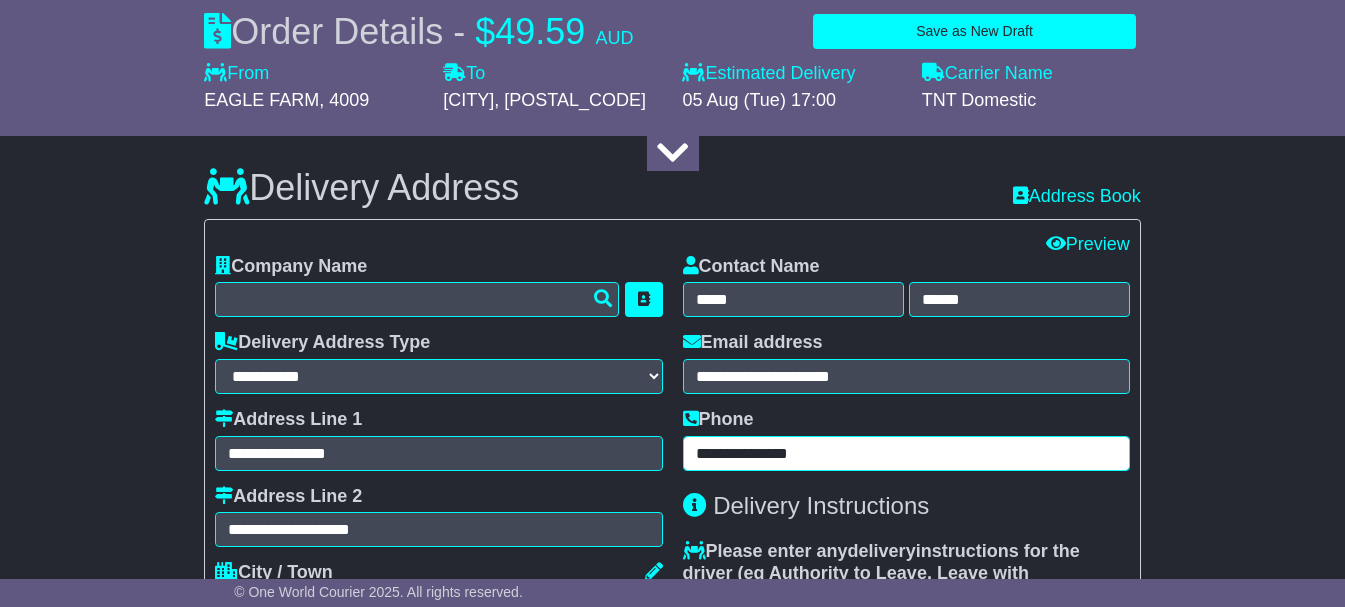 type on "**********" 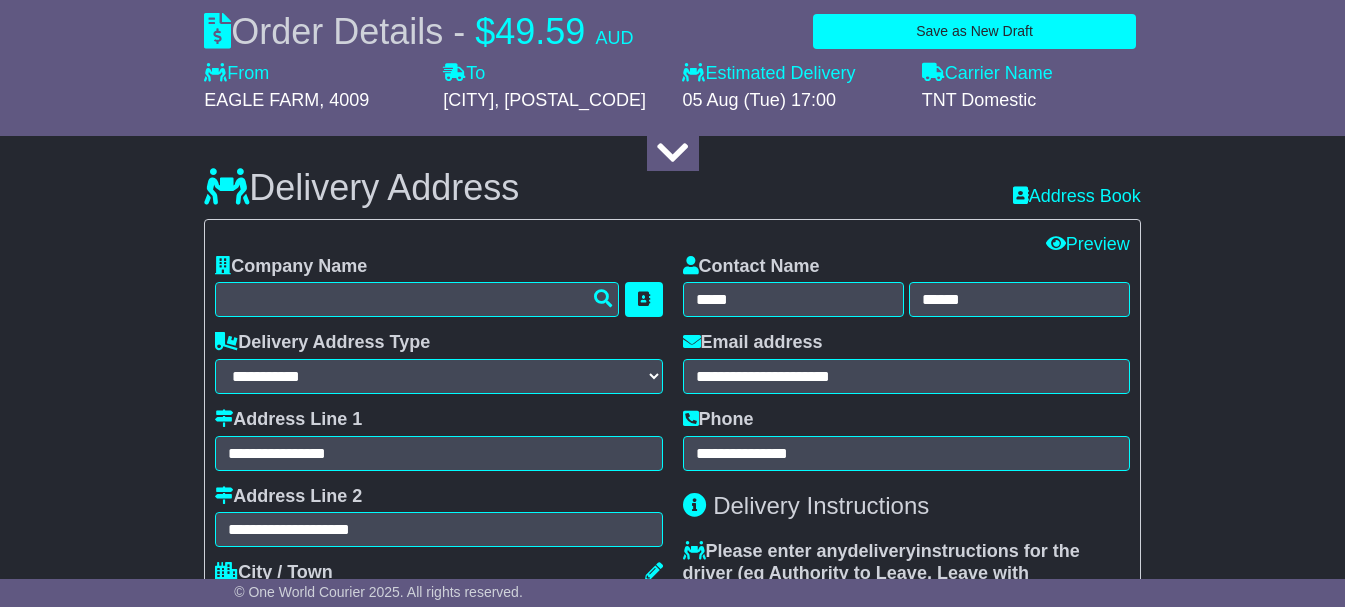 click on "**********" at bounding box center [672, 369] 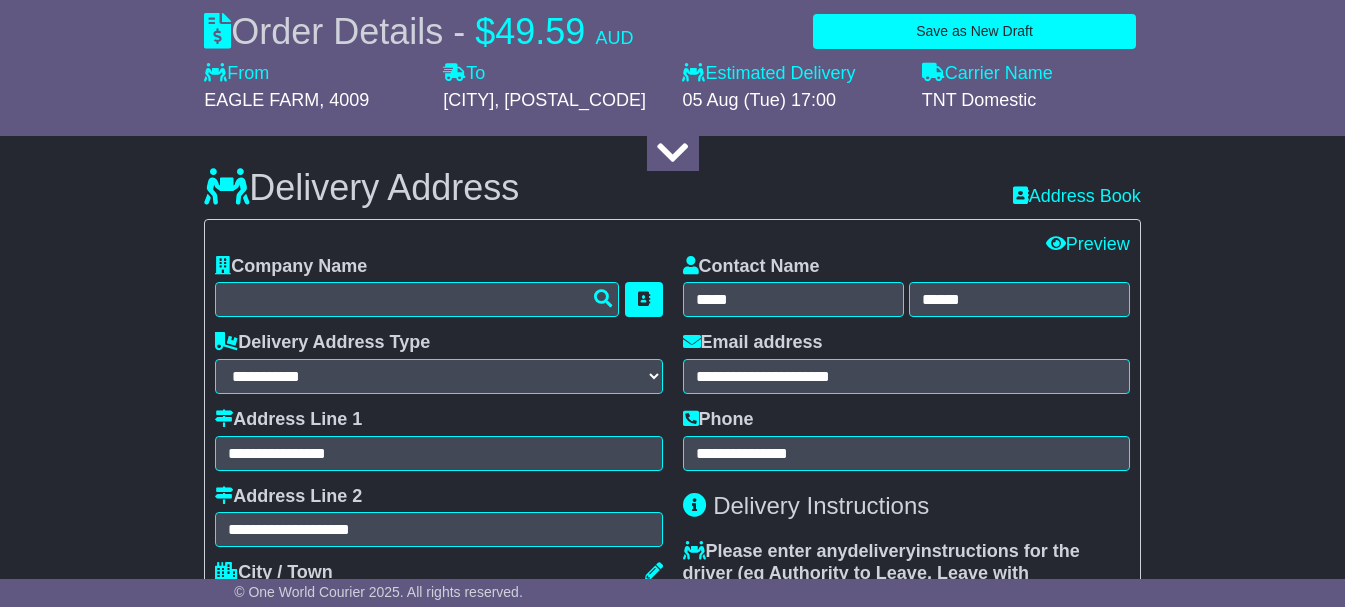 scroll, scrollTop: 1678, scrollLeft: 0, axis: vertical 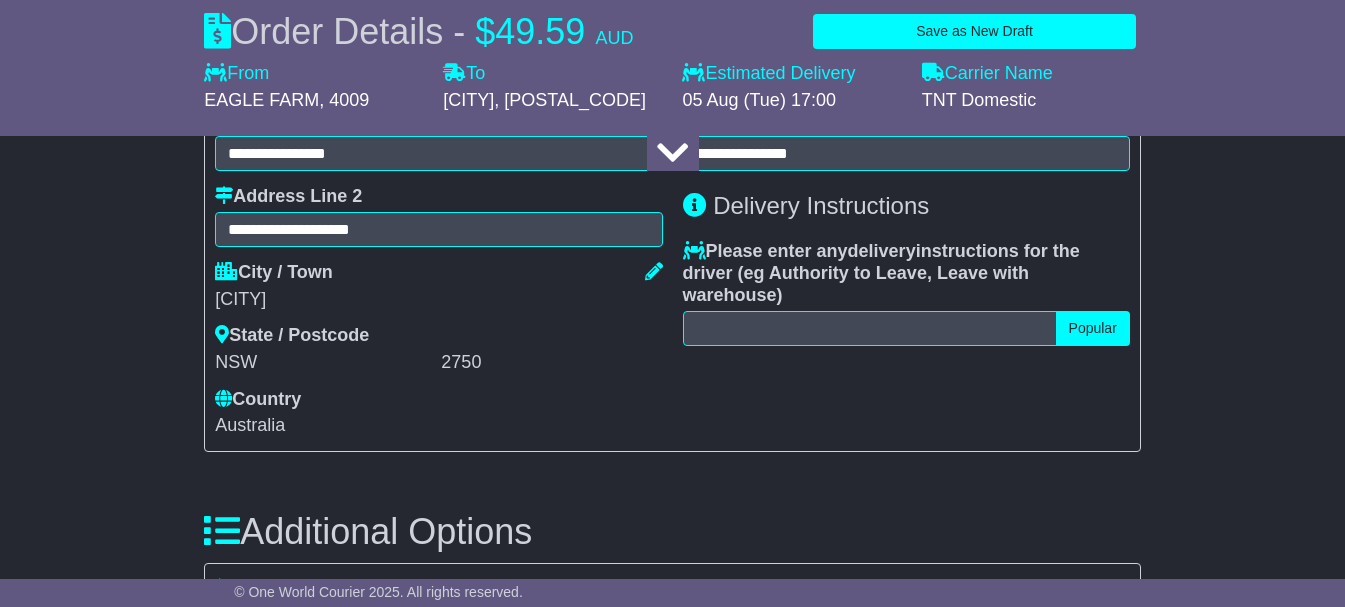 click on "[CITY] [POSTAL_CODE]
[CITY]
State / Postcode
[STATE]
[POSTAL_CODE]
Country
Afghanistan
Albania
Algeria
American Samoa
Andorra
Angola
Anguilla
Antigua
Argentina
Armenia
Aruba
Australia
Austria
Azerbaijan Bahamas Bahrain" at bounding box center [438, 349] 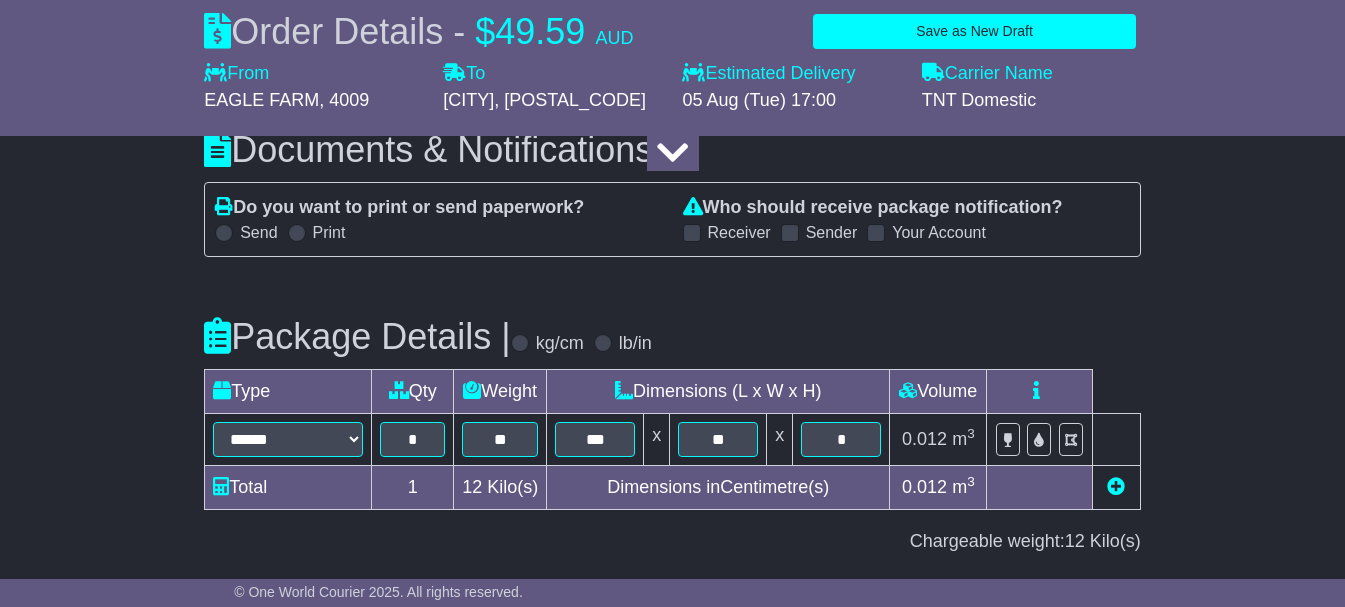 scroll, scrollTop: 2675, scrollLeft: 0, axis: vertical 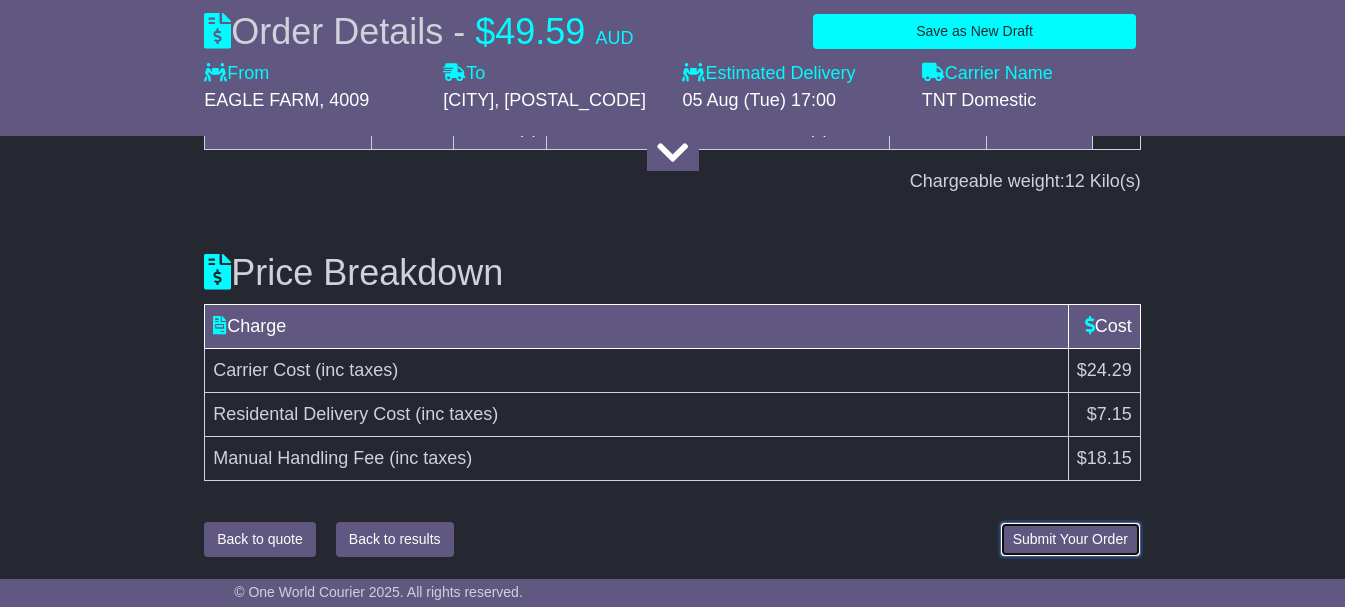 click on "Submit Your Order" at bounding box center (1070, 539) 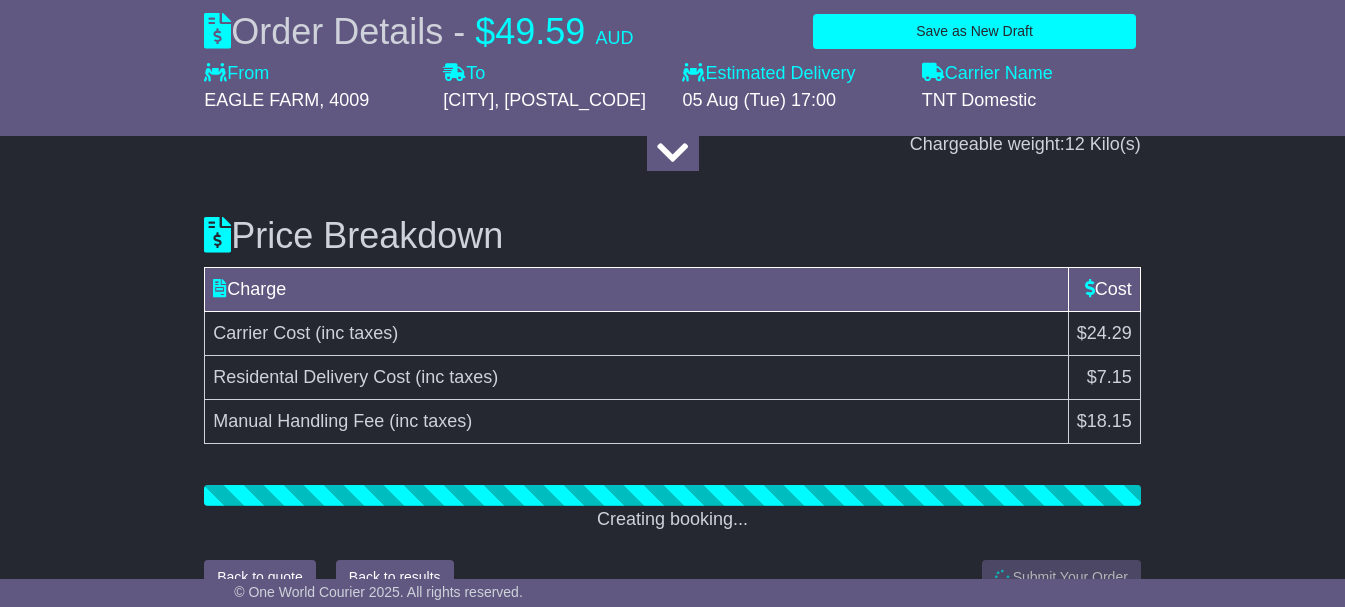 scroll, scrollTop: 2750, scrollLeft: 0, axis: vertical 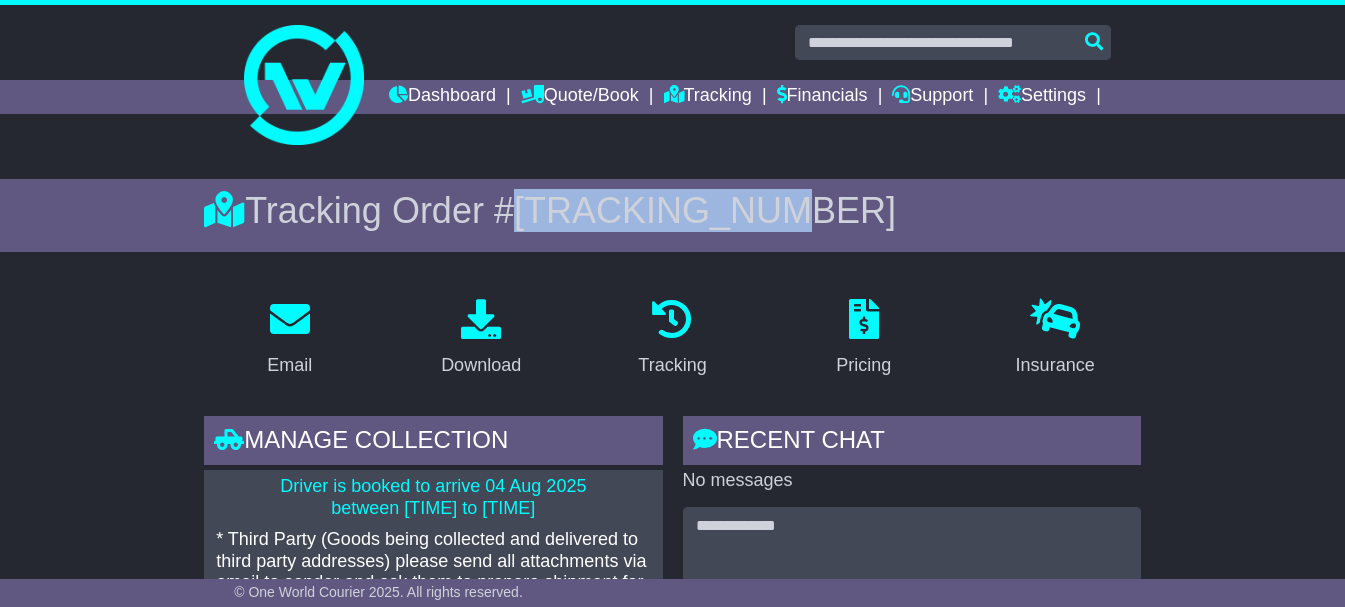 drag, startPoint x: 498, startPoint y: 247, endPoint x: 1104, endPoint y: 238, distance: 606.06683 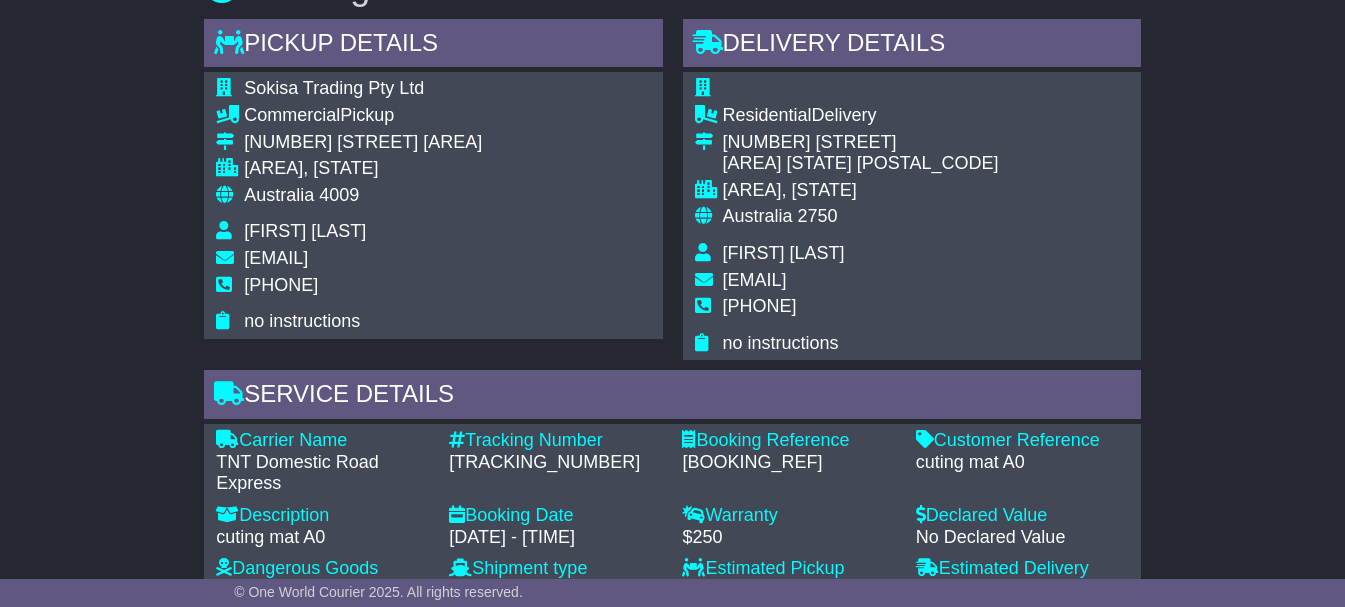 scroll, scrollTop: 1500, scrollLeft: 0, axis: vertical 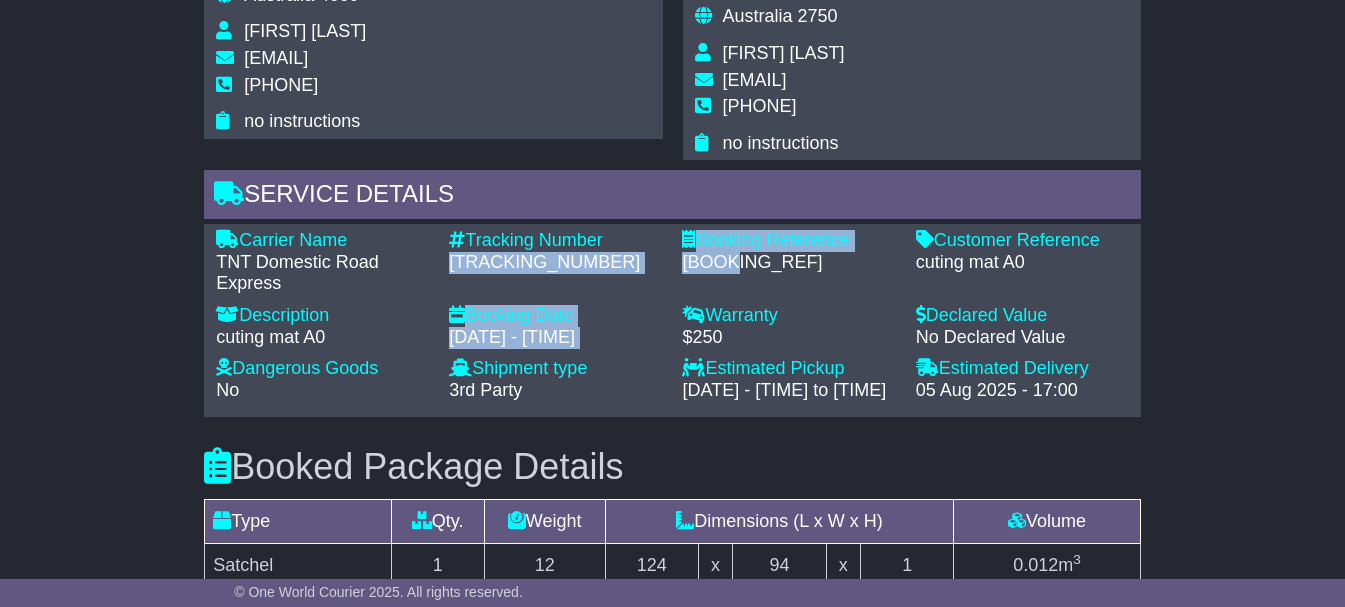 drag, startPoint x: 451, startPoint y: 290, endPoint x: 736, endPoint y: 316, distance: 286.1835 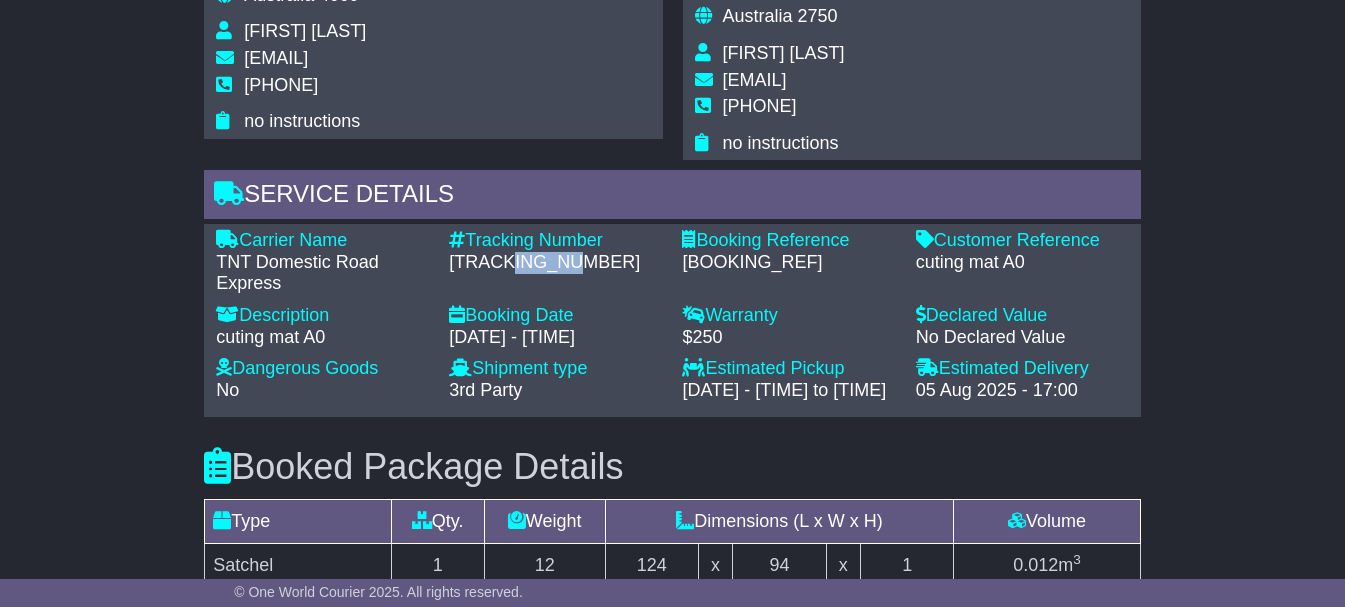 drag, startPoint x: 592, startPoint y: 301, endPoint x: 521, endPoint y: 301, distance: 71 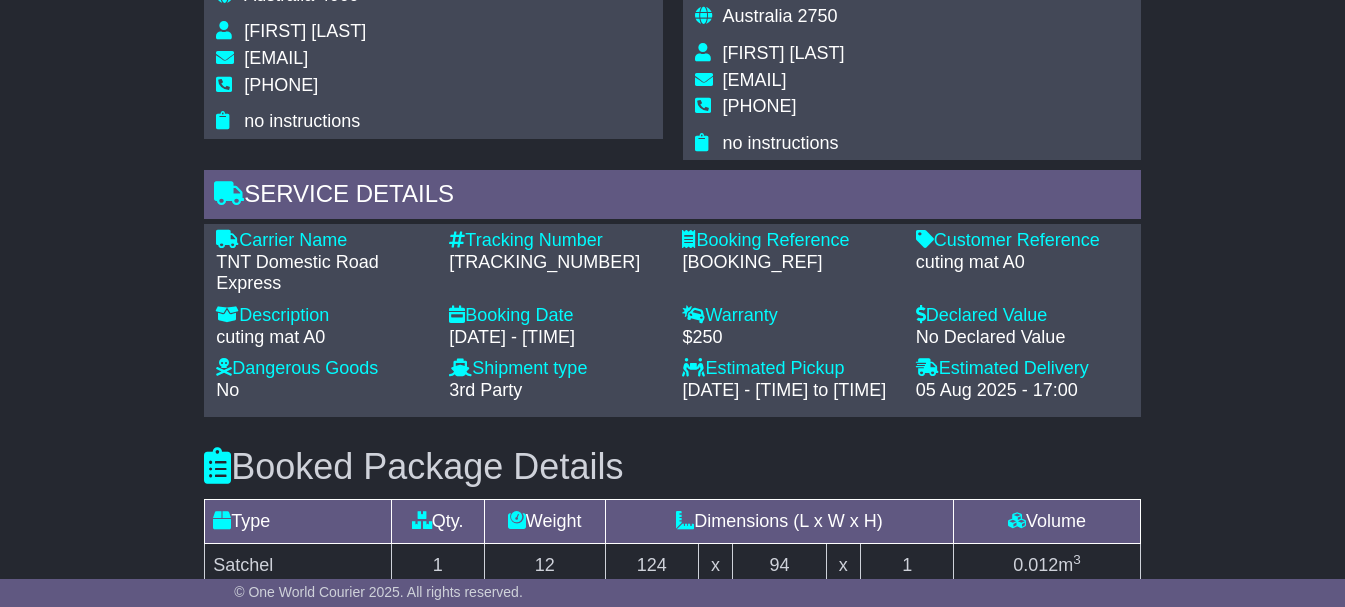 click on "OWS000629804" at bounding box center [555, 263] 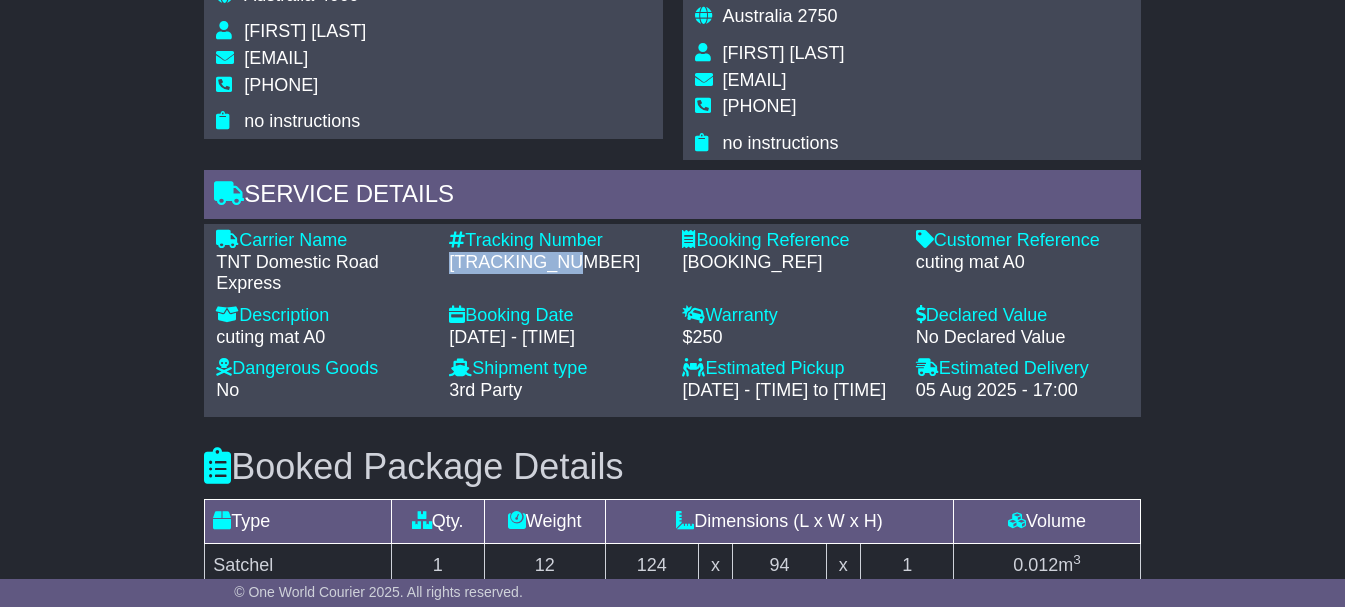 drag, startPoint x: 451, startPoint y: 295, endPoint x: 583, endPoint y: 288, distance: 132.18547 